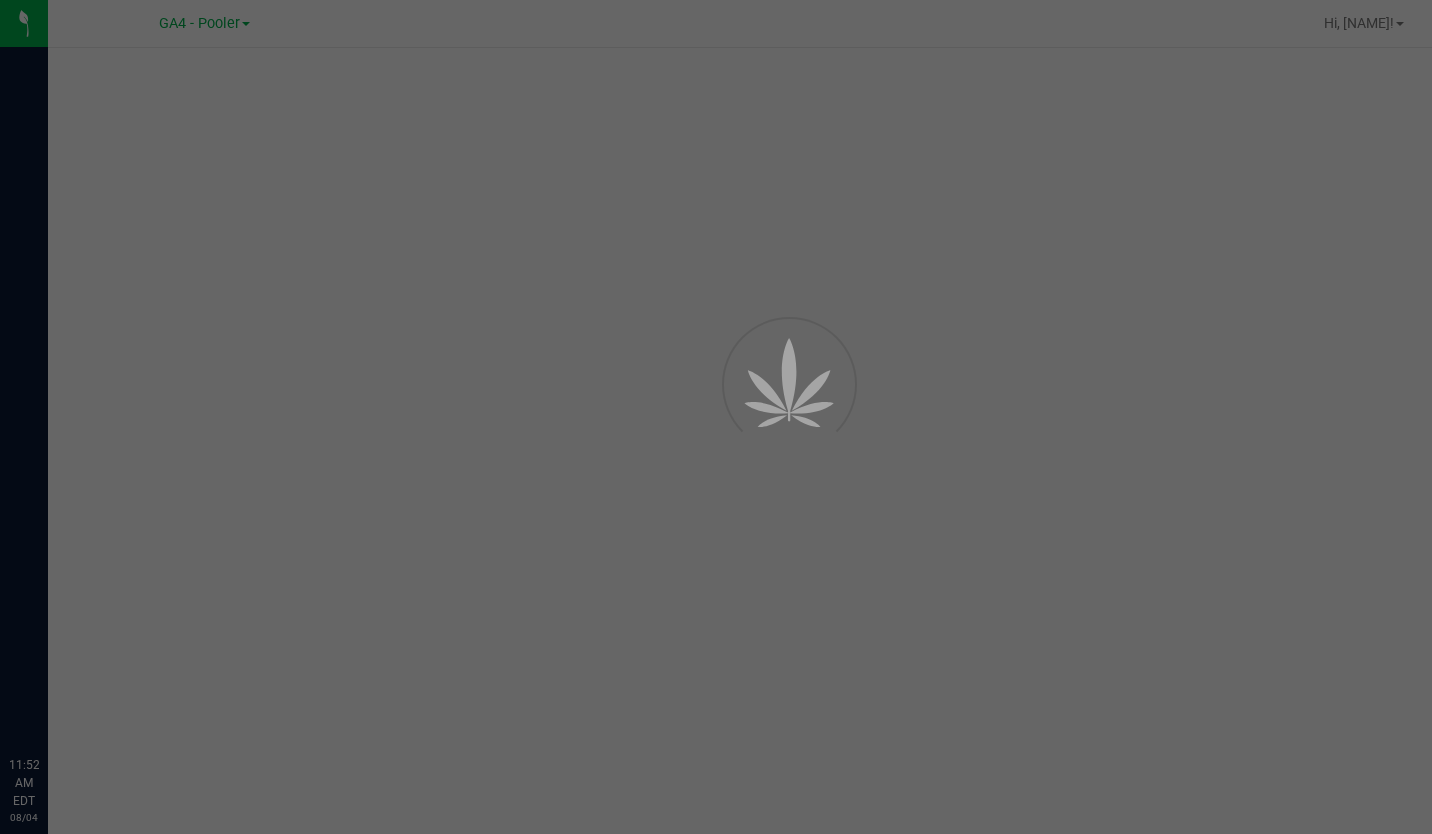 scroll, scrollTop: 0, scrollLeft: 0, axis: both 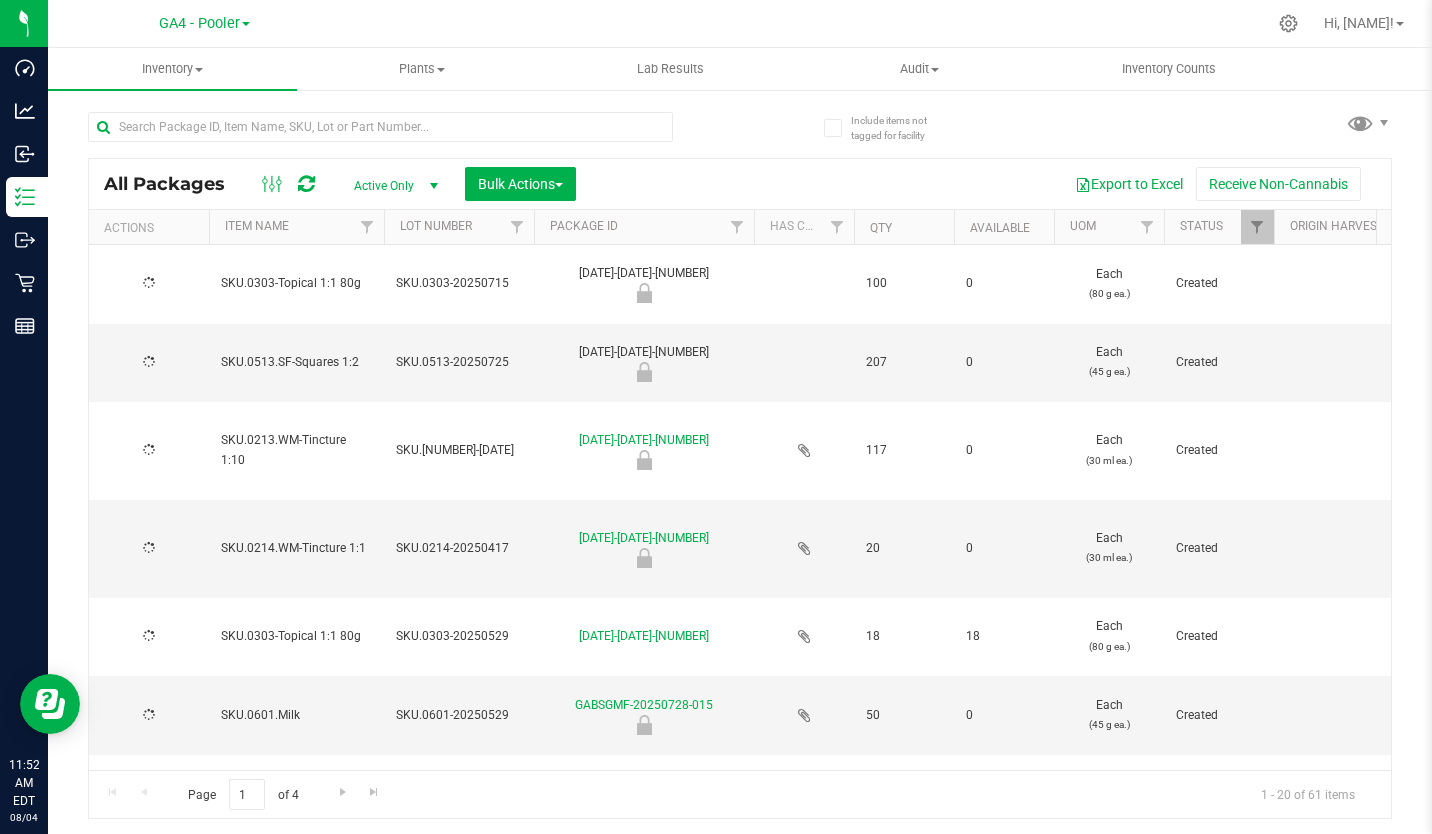 type on "2025-07-15" 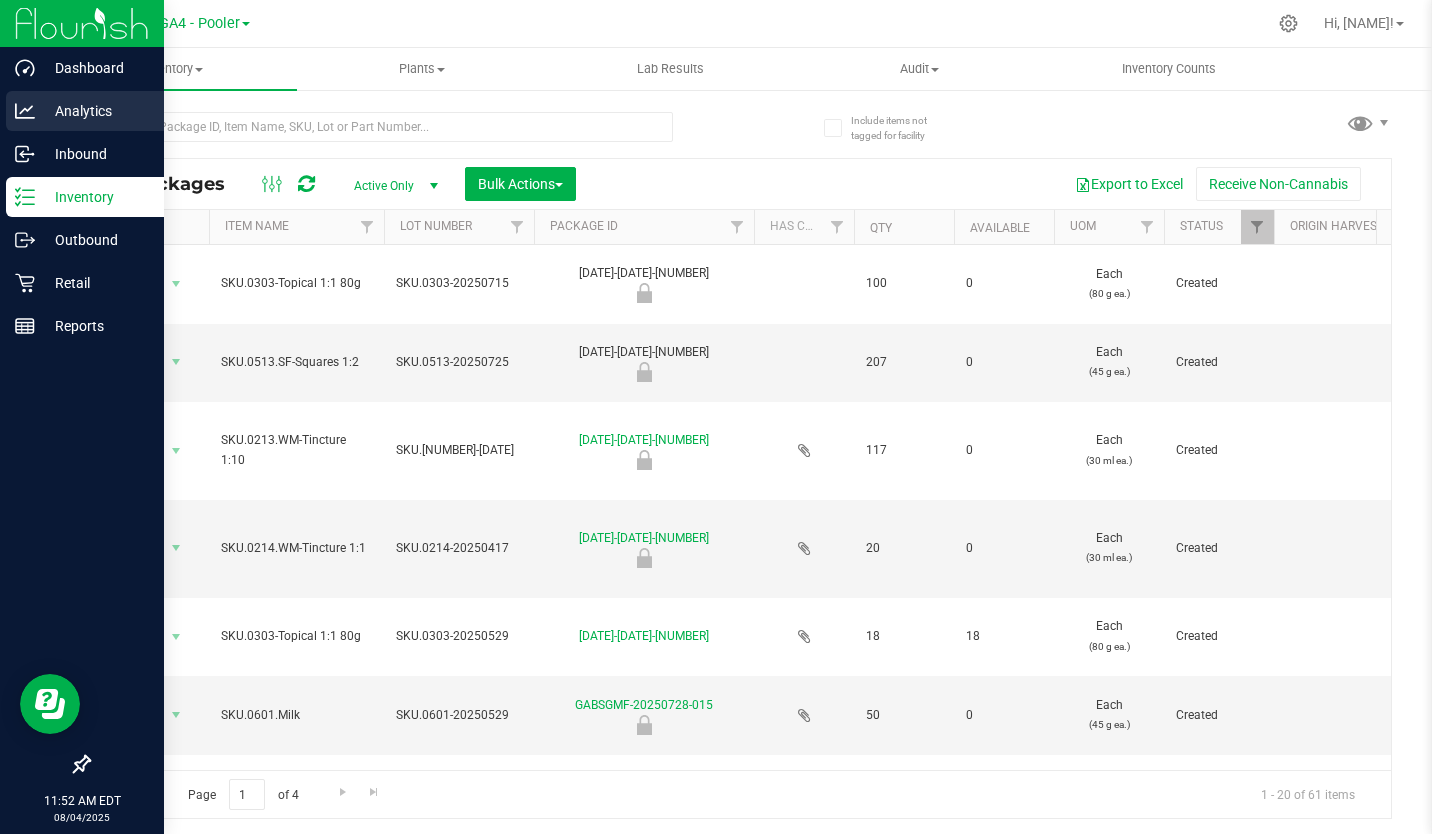 click on "Analytics" at bounding box center [95, 111] 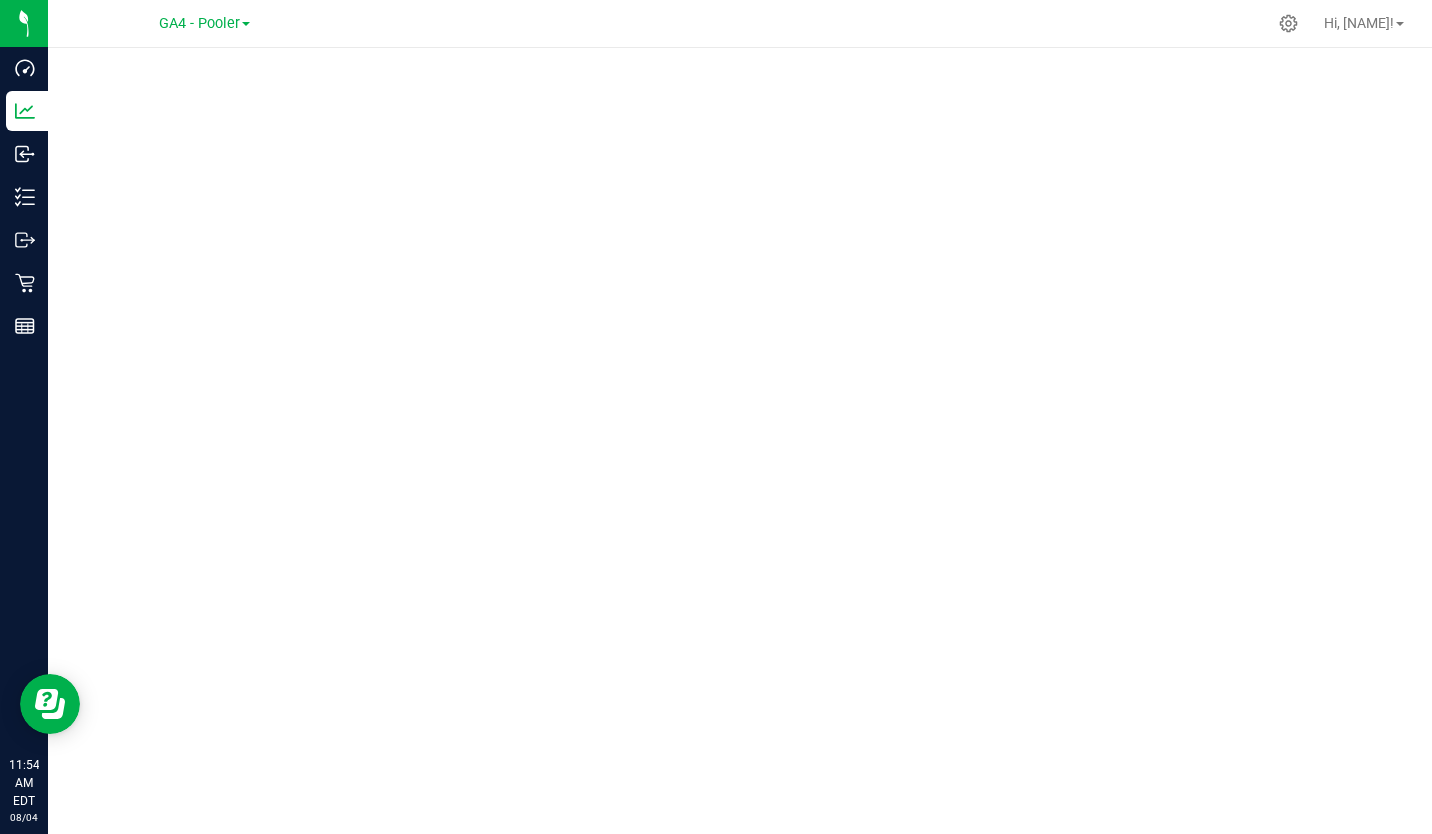 click at bounding box center (812, 23) 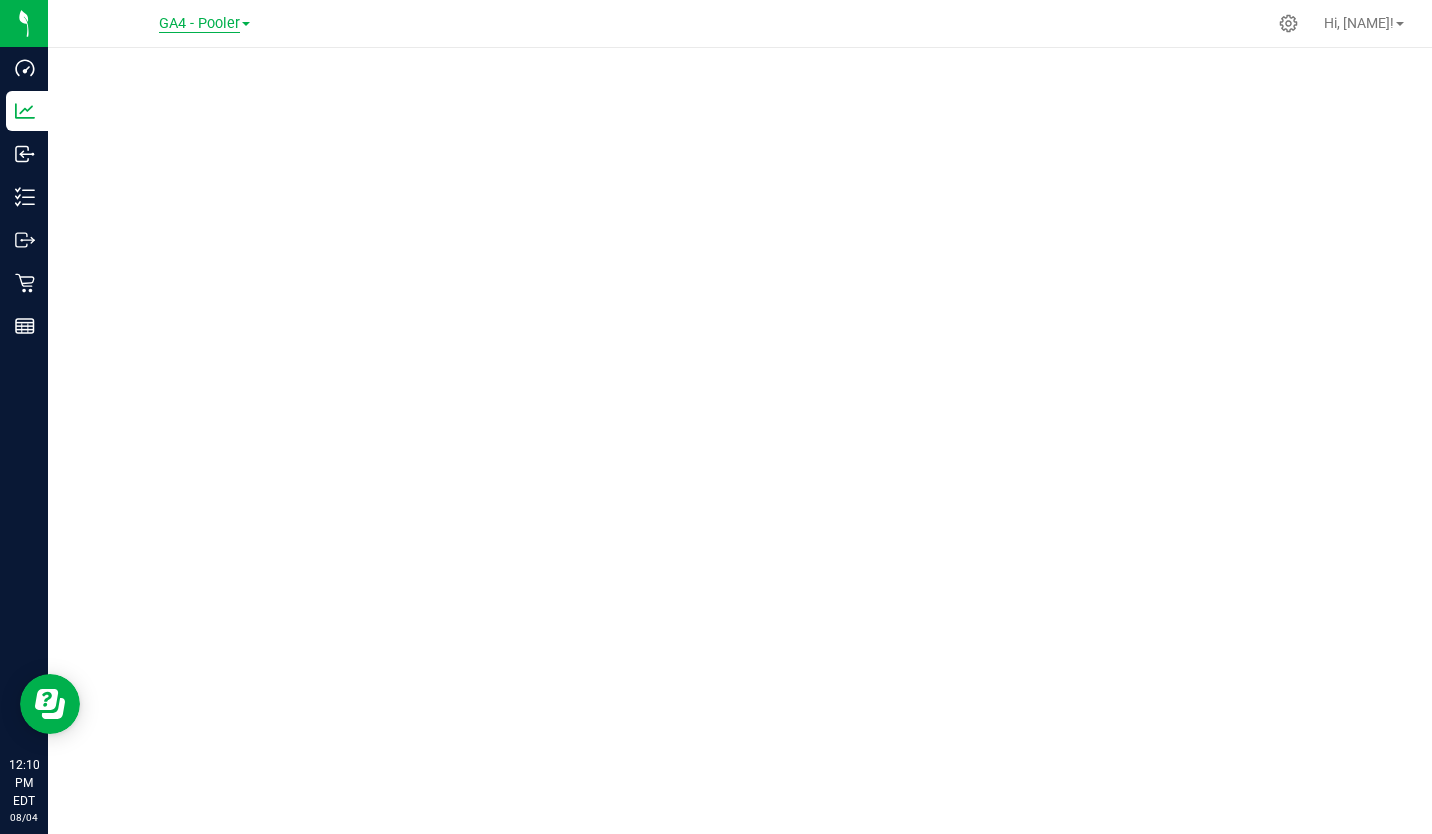 click on "GA4 - Pooler" at bounding box center [199, 24] 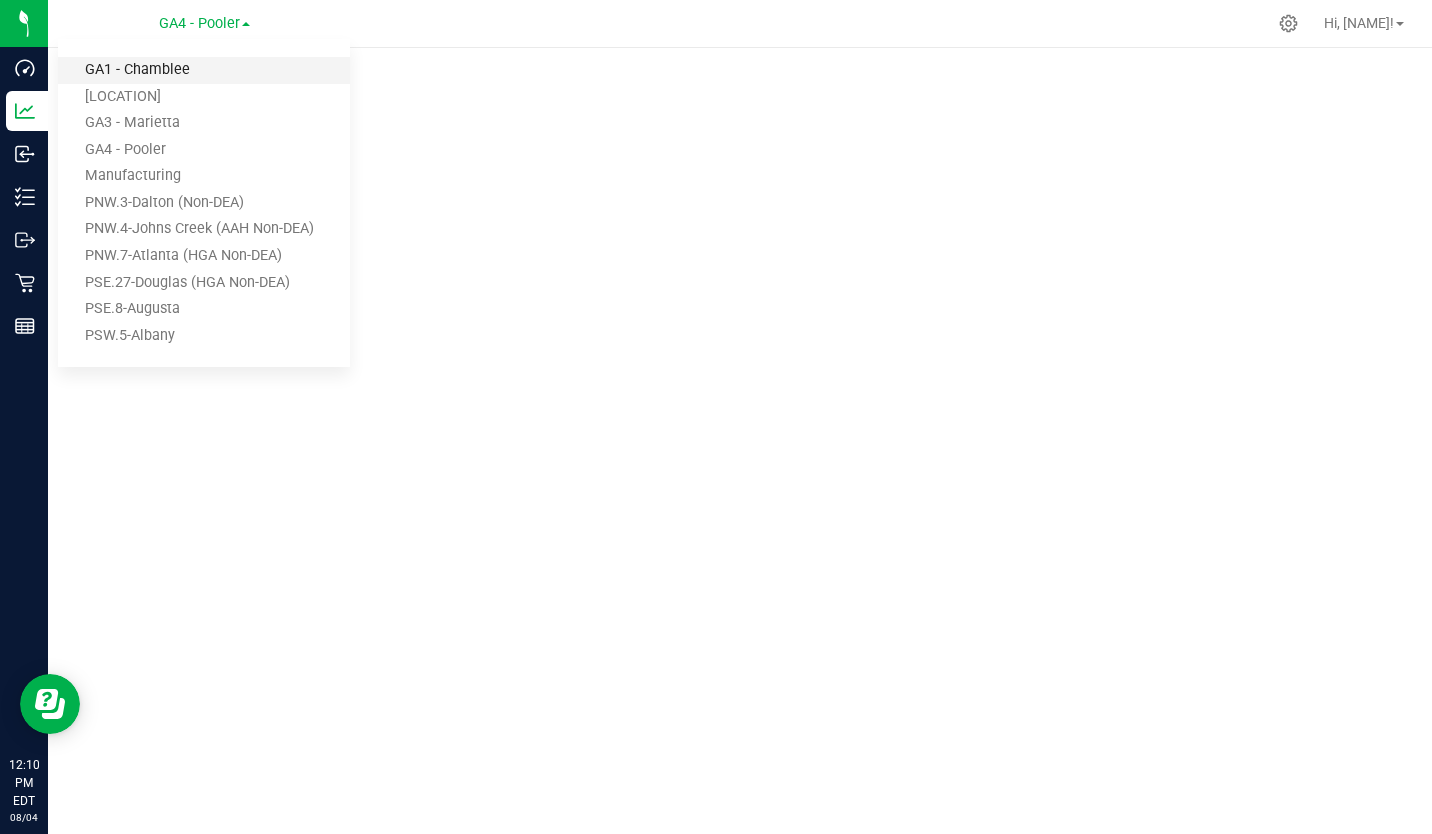 click on "GA1 - Chamblee" at bounding box center (204, 70) 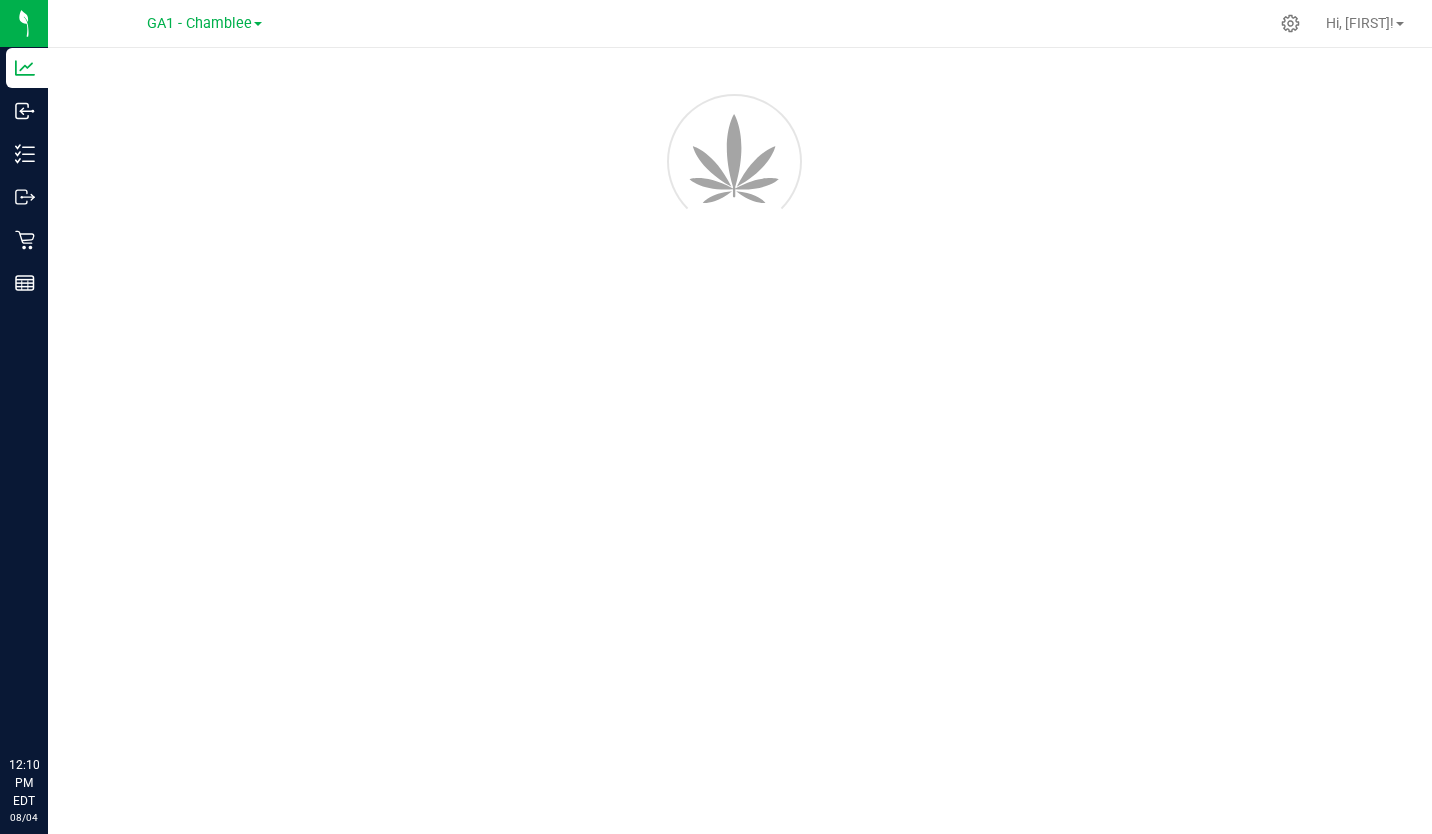 scroll, scrollTop: 0, scrollLeft: 0, axis: both 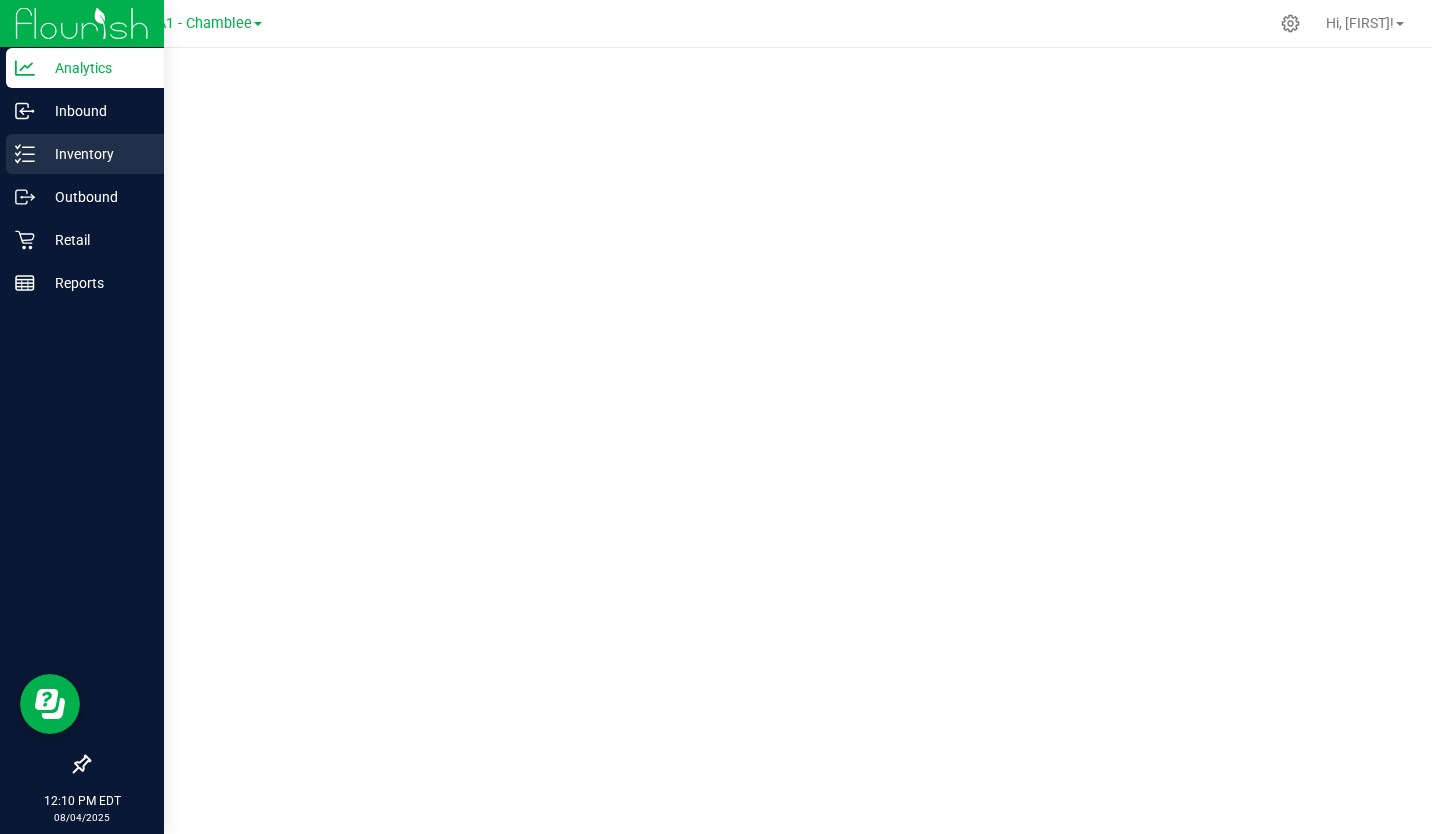 click on "Inventory" at bounding box center (95, 154) 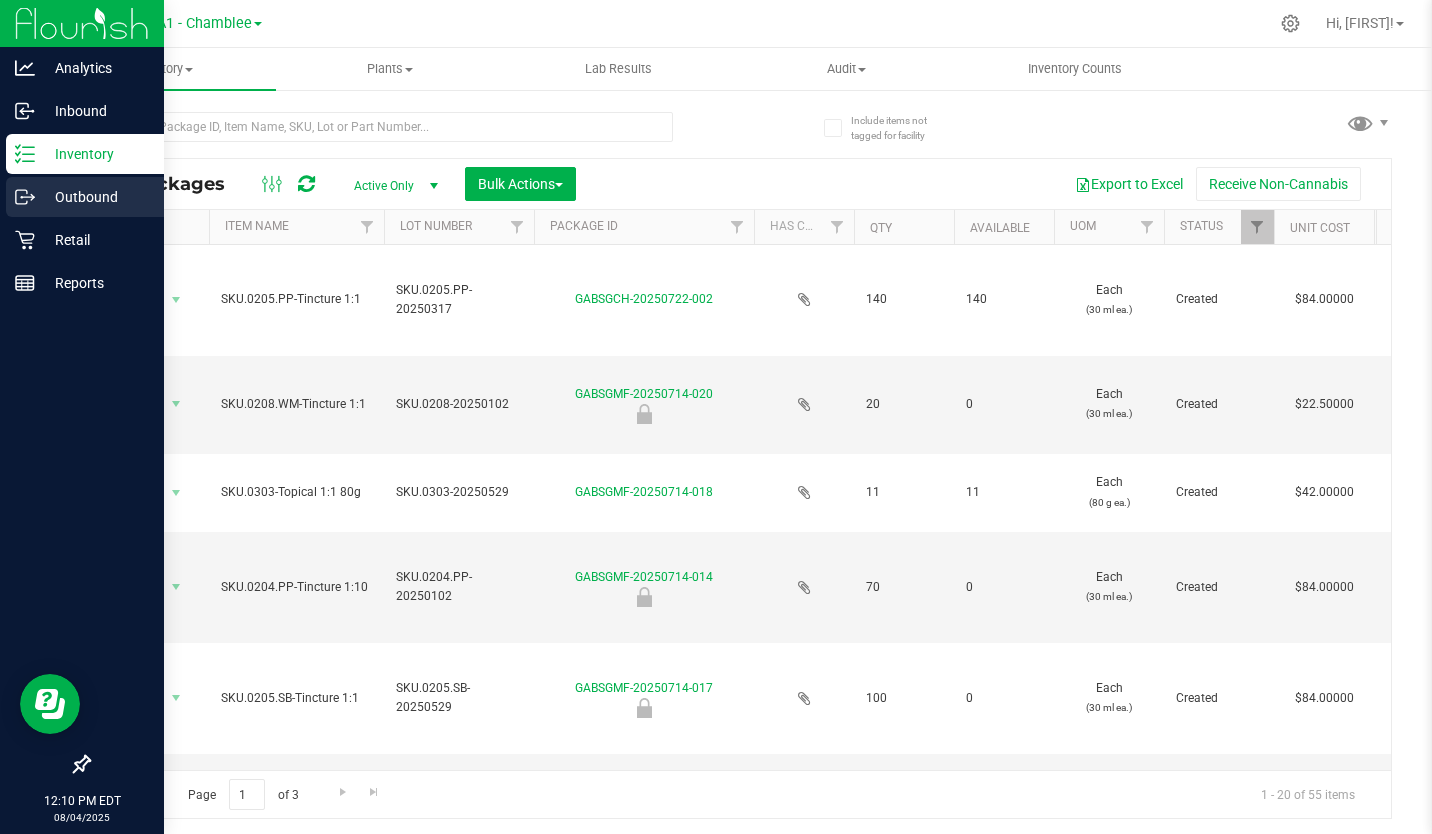 click on "Outbound" at bounding box center [95, 197] 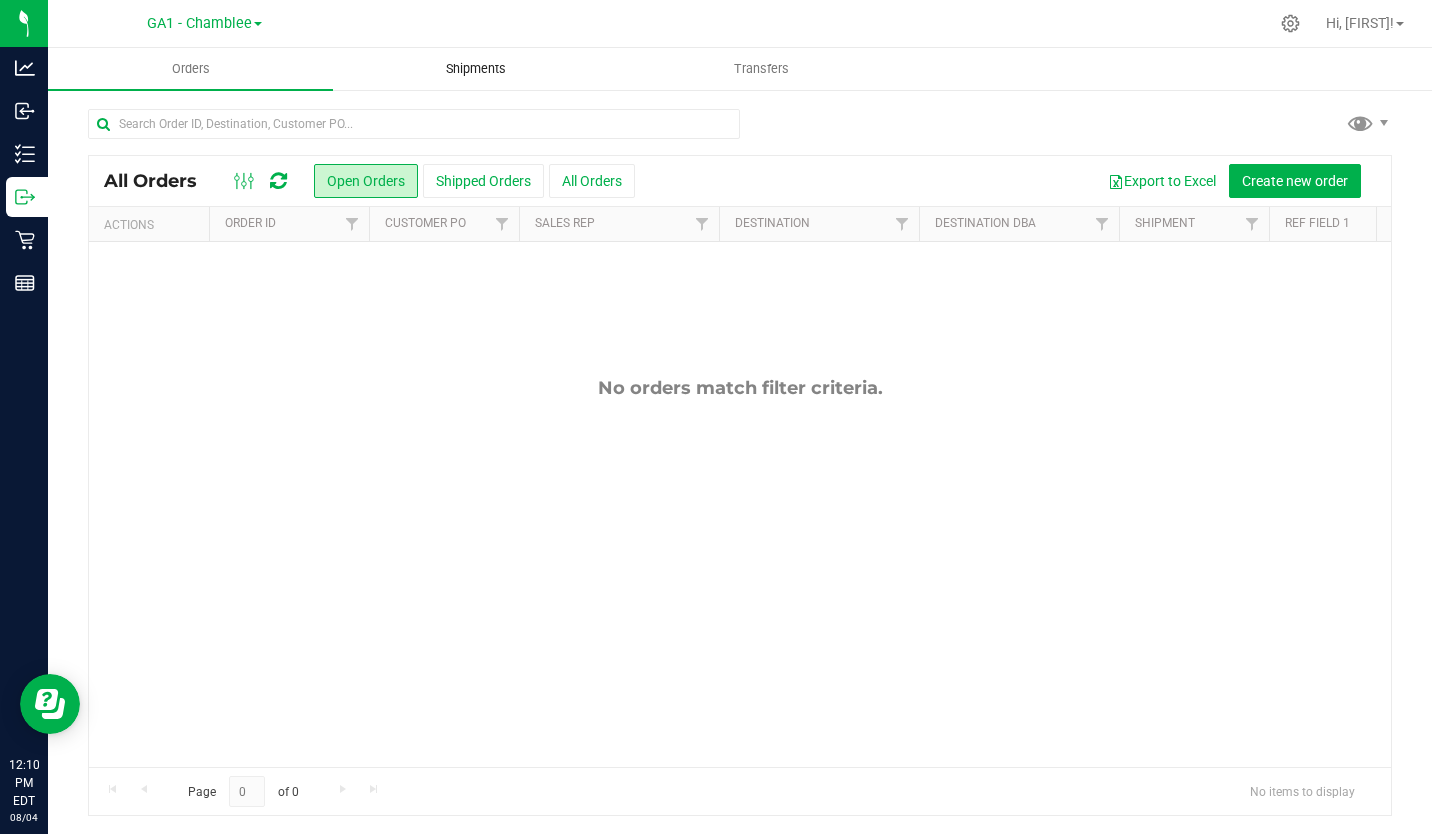 click on "Shipments" at bounding box center [476, 69] 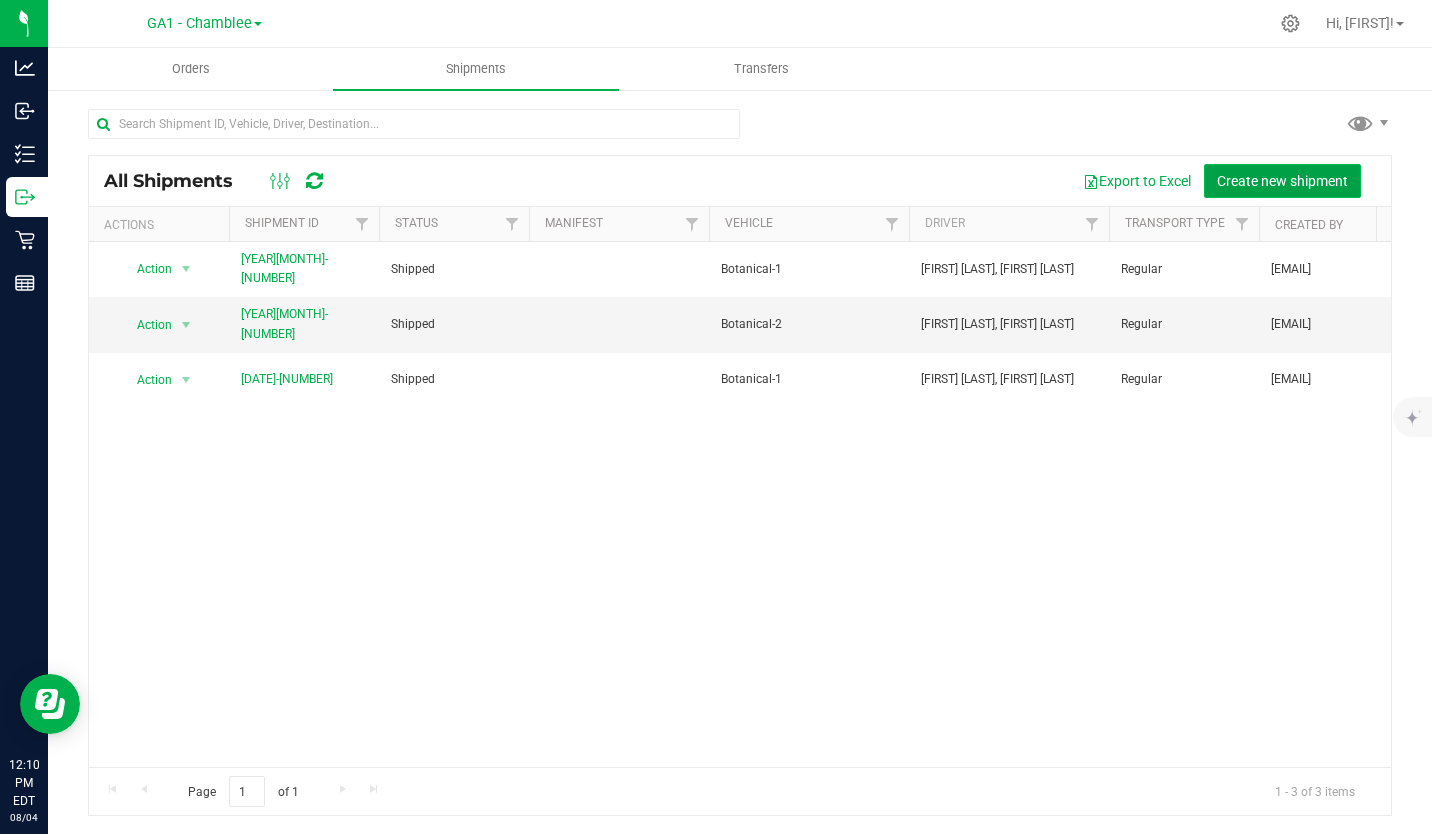 click on "Create new shipment" at bounding box center [1282, 181] 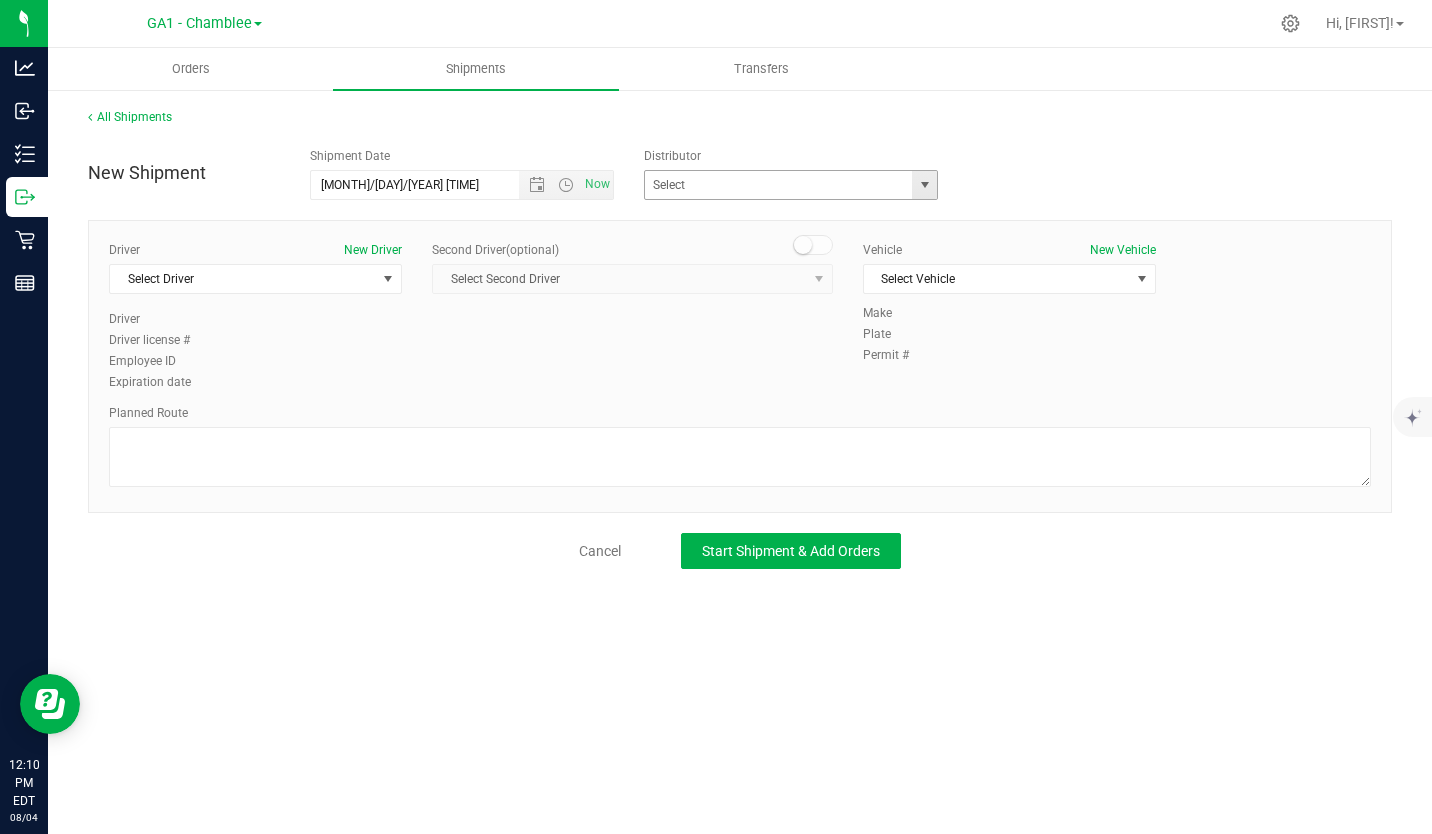 click at bounding box center [925, 185] 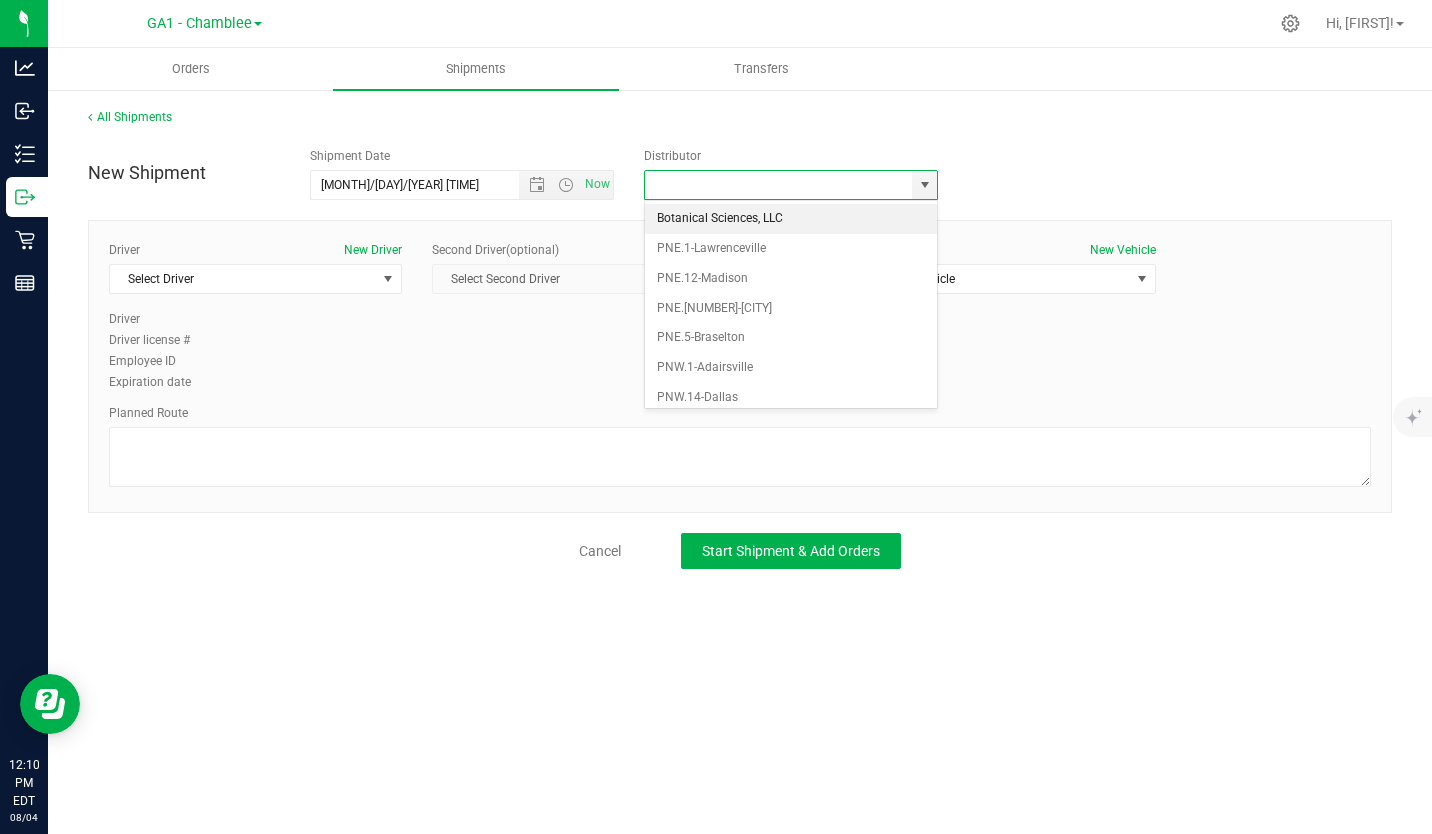 click on "Botanical Sciences, LLC" at bounding box center [791, 219] 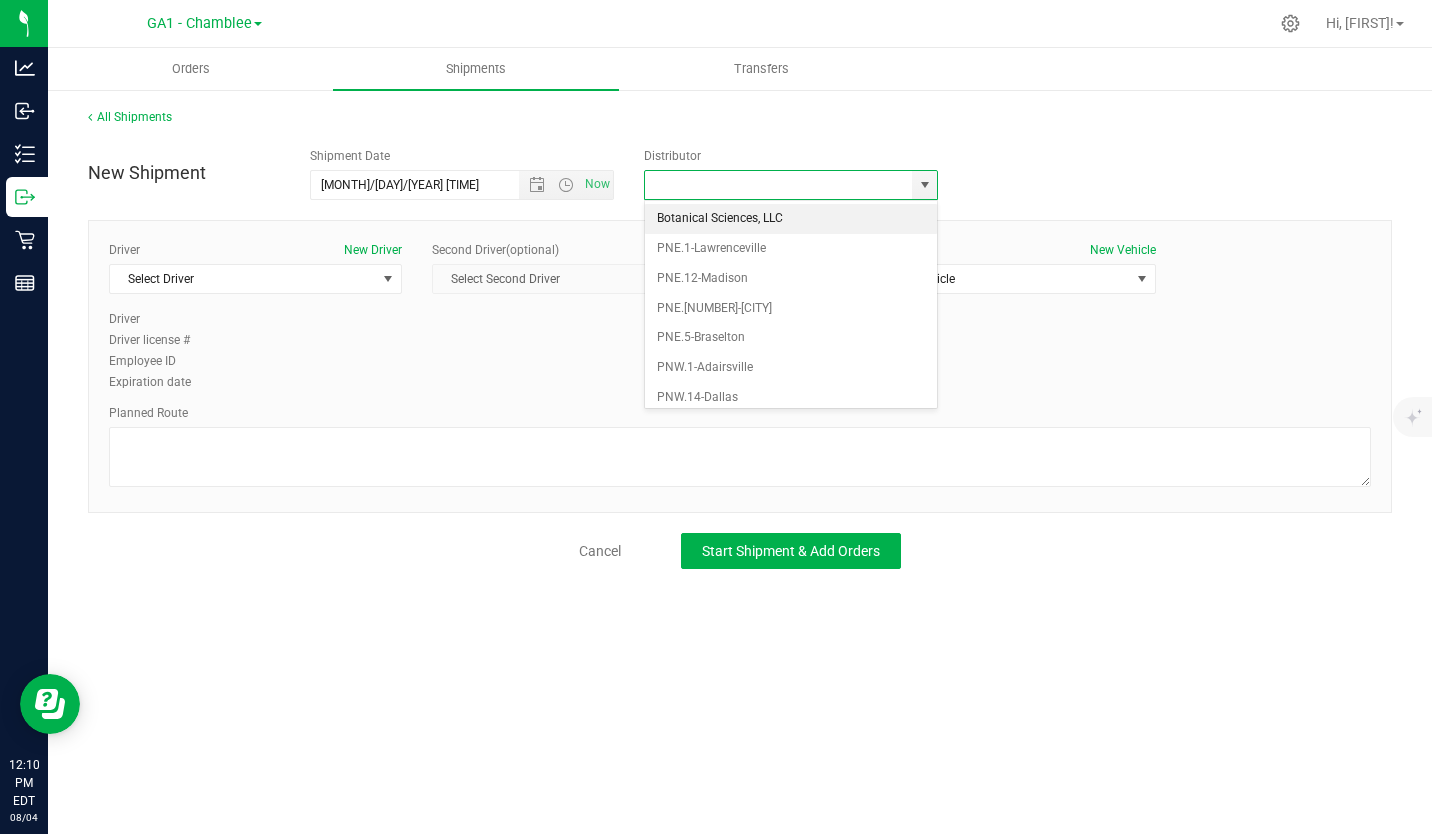 type on "Botanical Sciences, LLC" 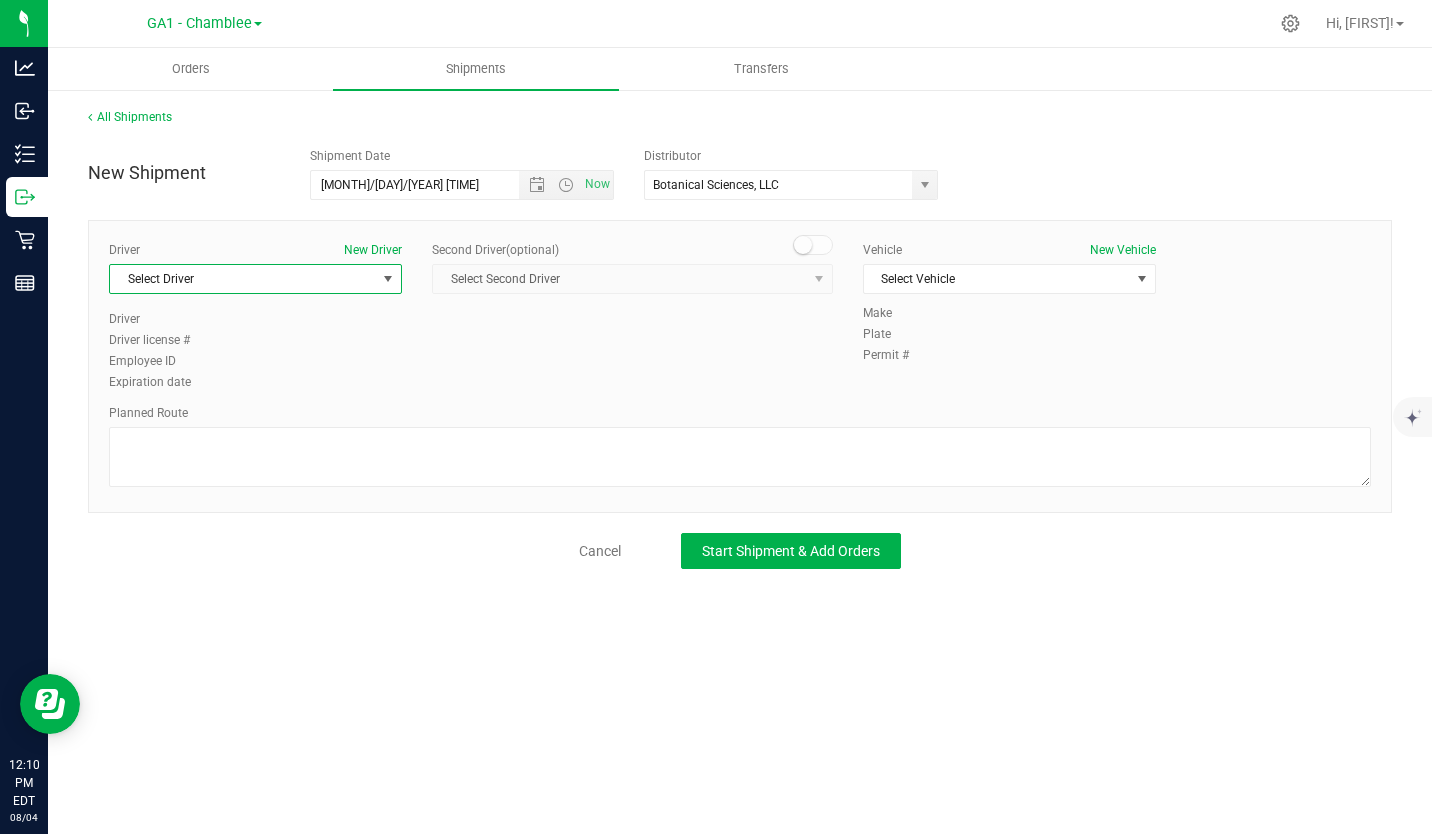 click at bounding box center (388, 279) 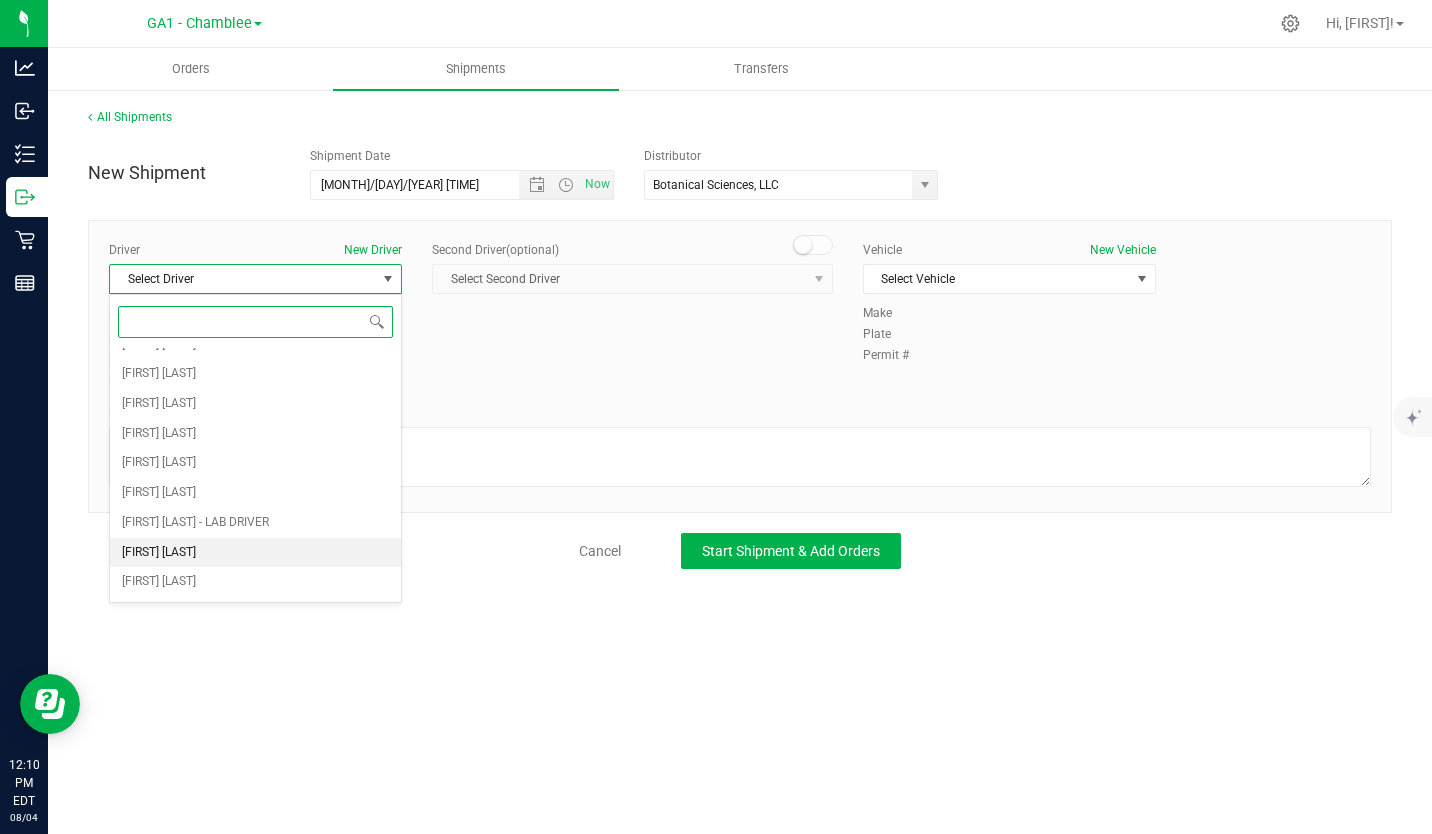 scroll, scrollTop: 0, scrollLeft: 0, axis: both 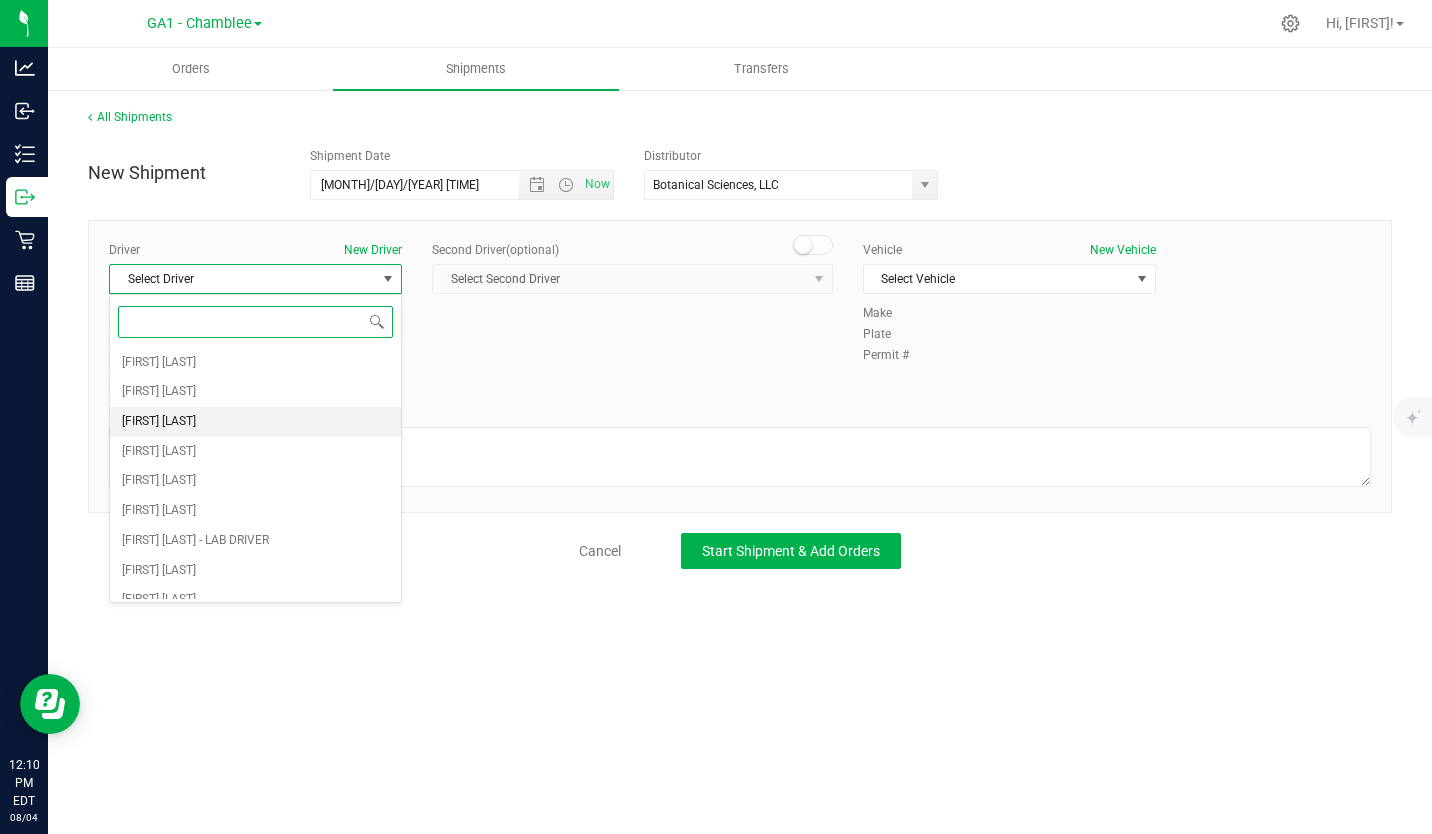 click on "[FIRST] [LAST]" at bounding box center (255, 422) 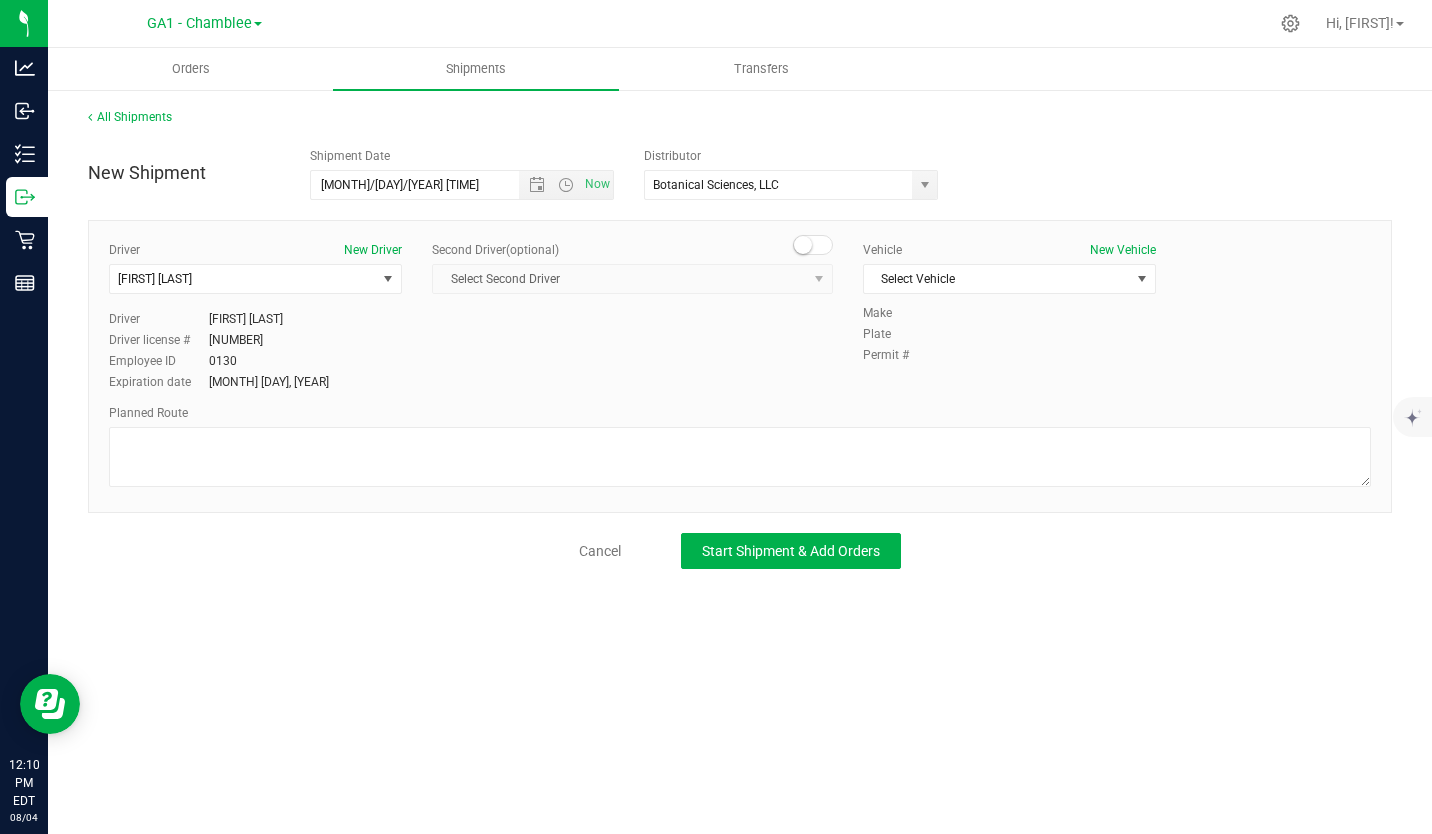 click at bounding box center (813, 245) 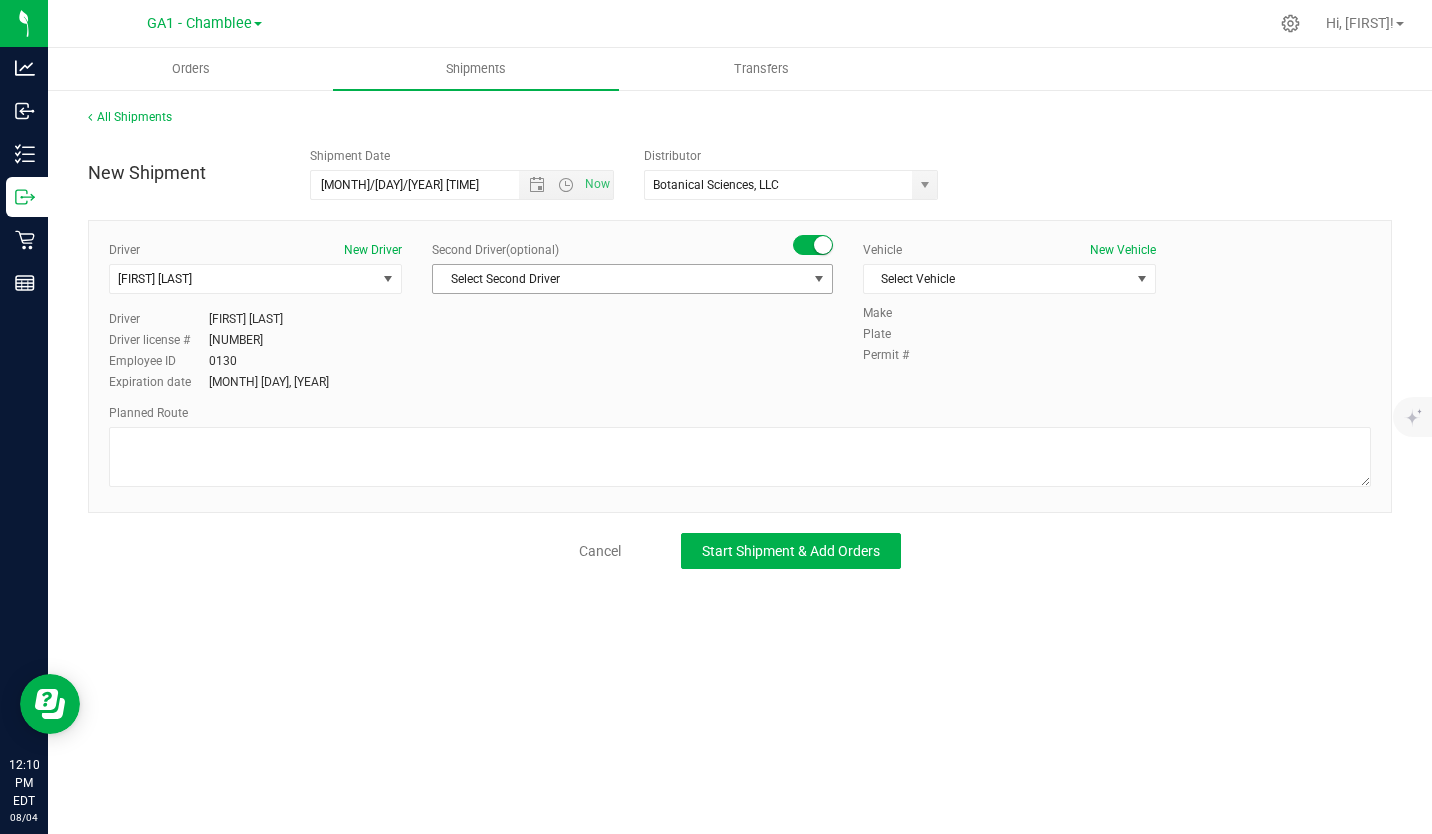click at bounding box center [819, 279] 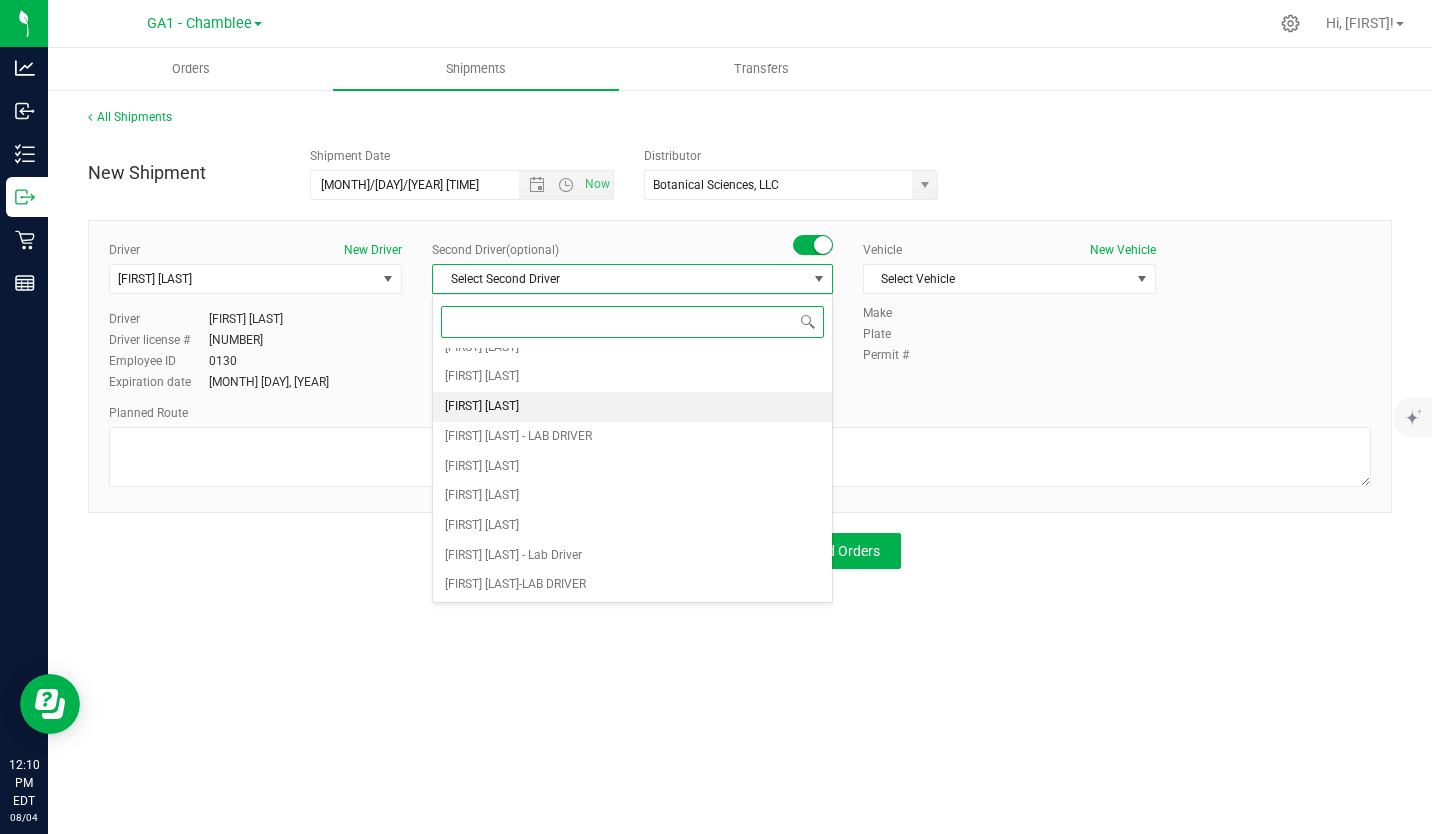 scroll, scrollTop: 135, scrollLeft: 0, axis: vertical 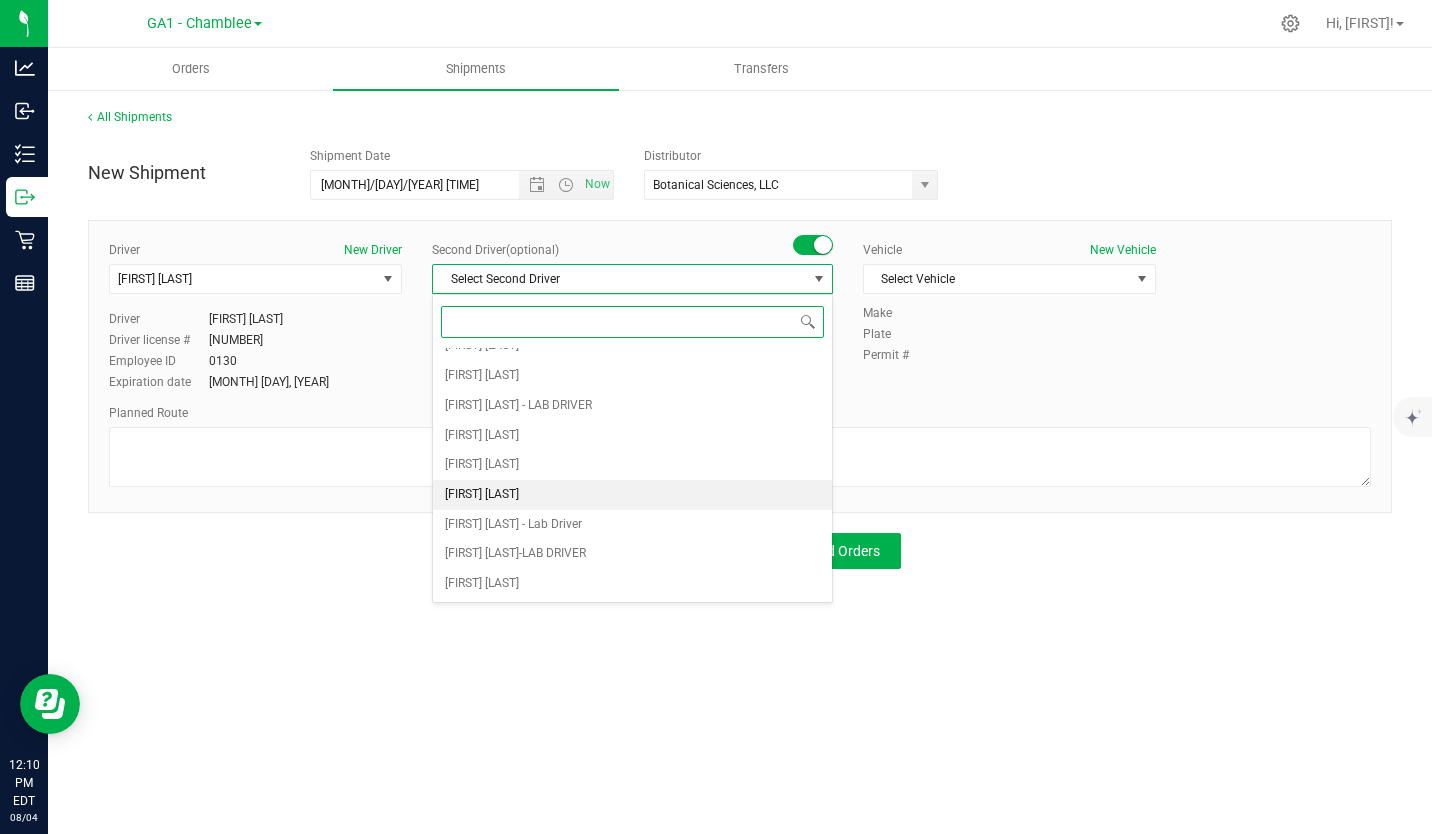click on "[FIRST] [LAST]" at bounding box center [632, 495] 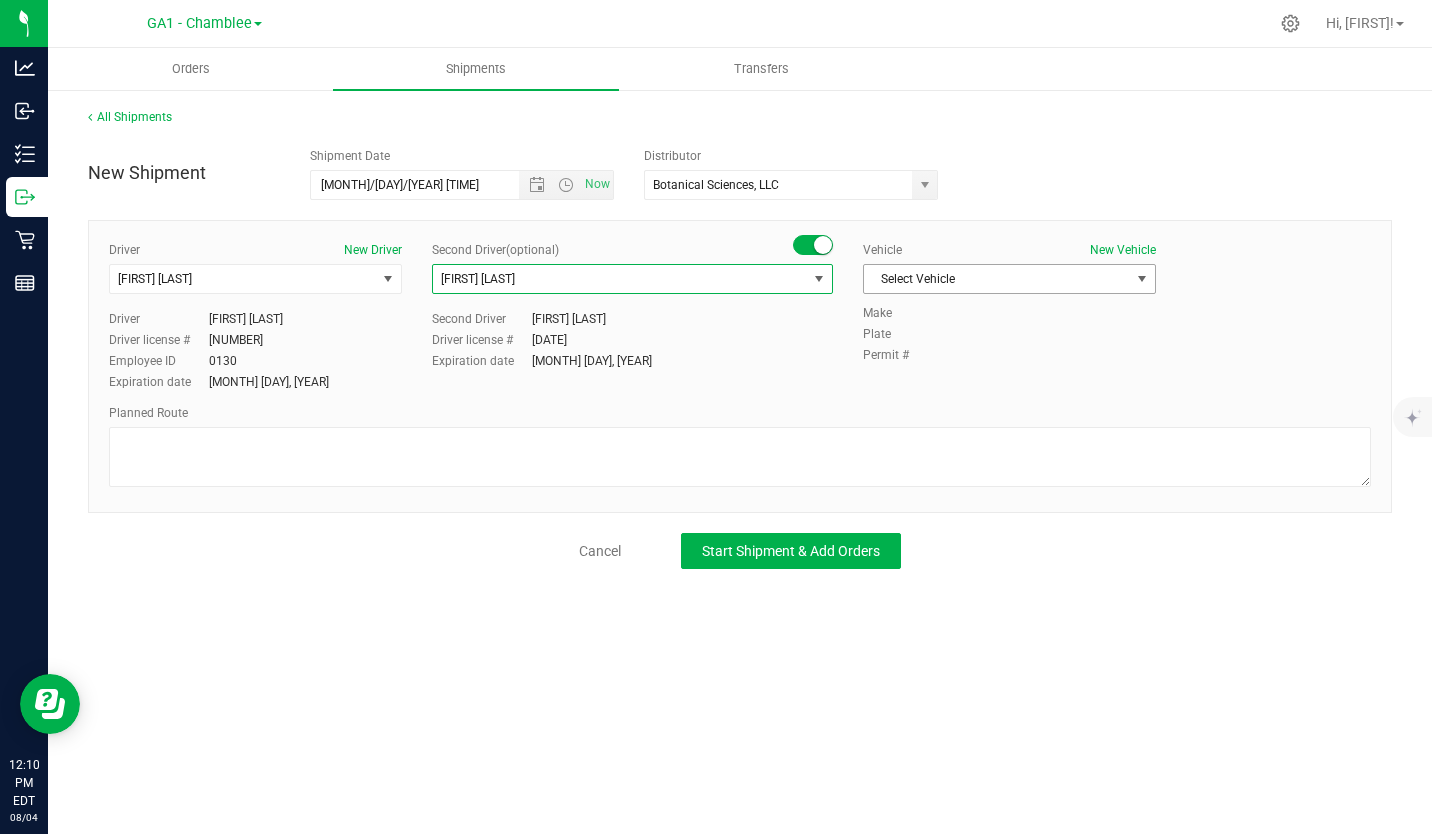 click at bounding box center (1142, 279) 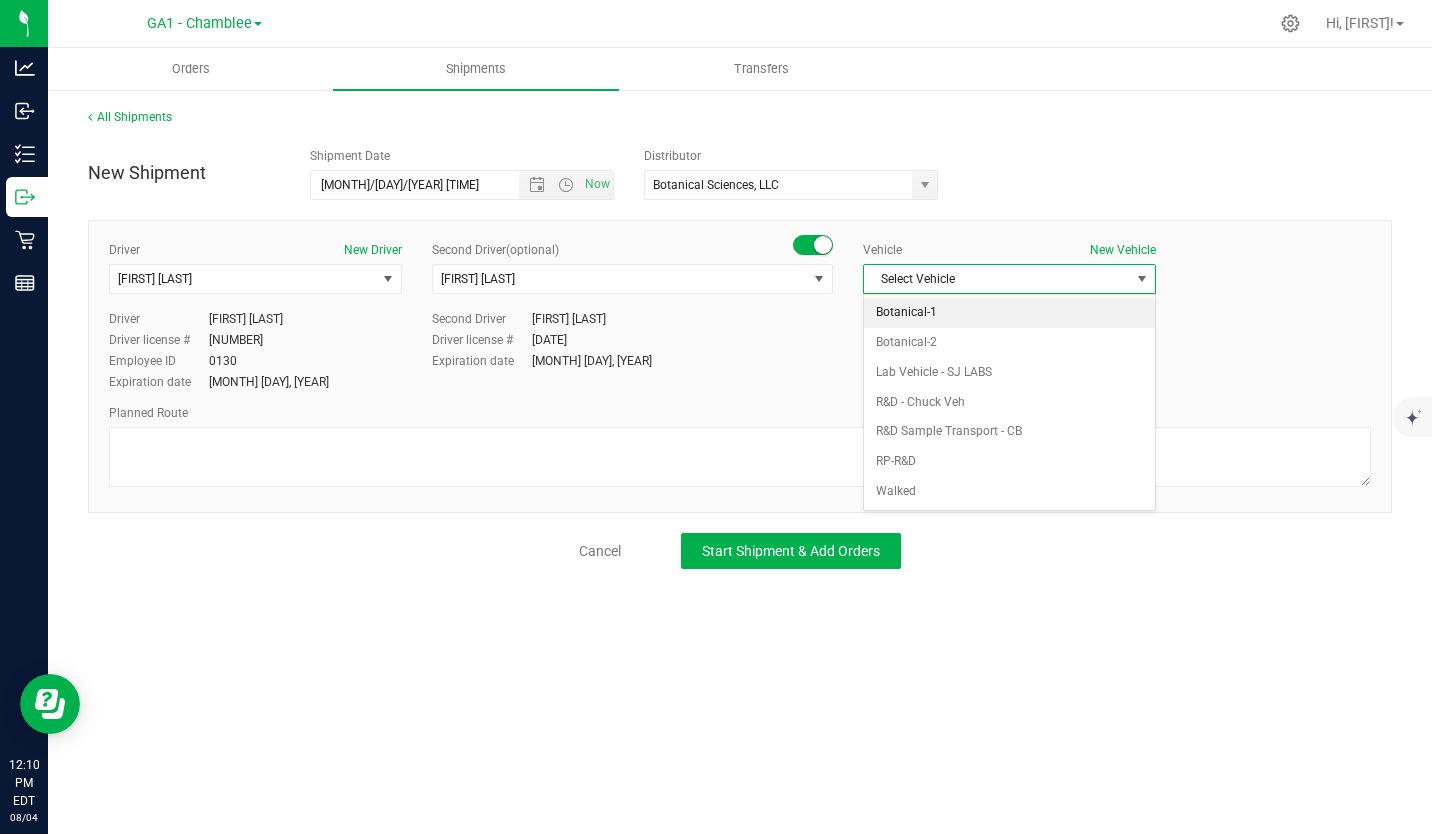 click on "Botanical-1" at bounding box center (1009, 313) 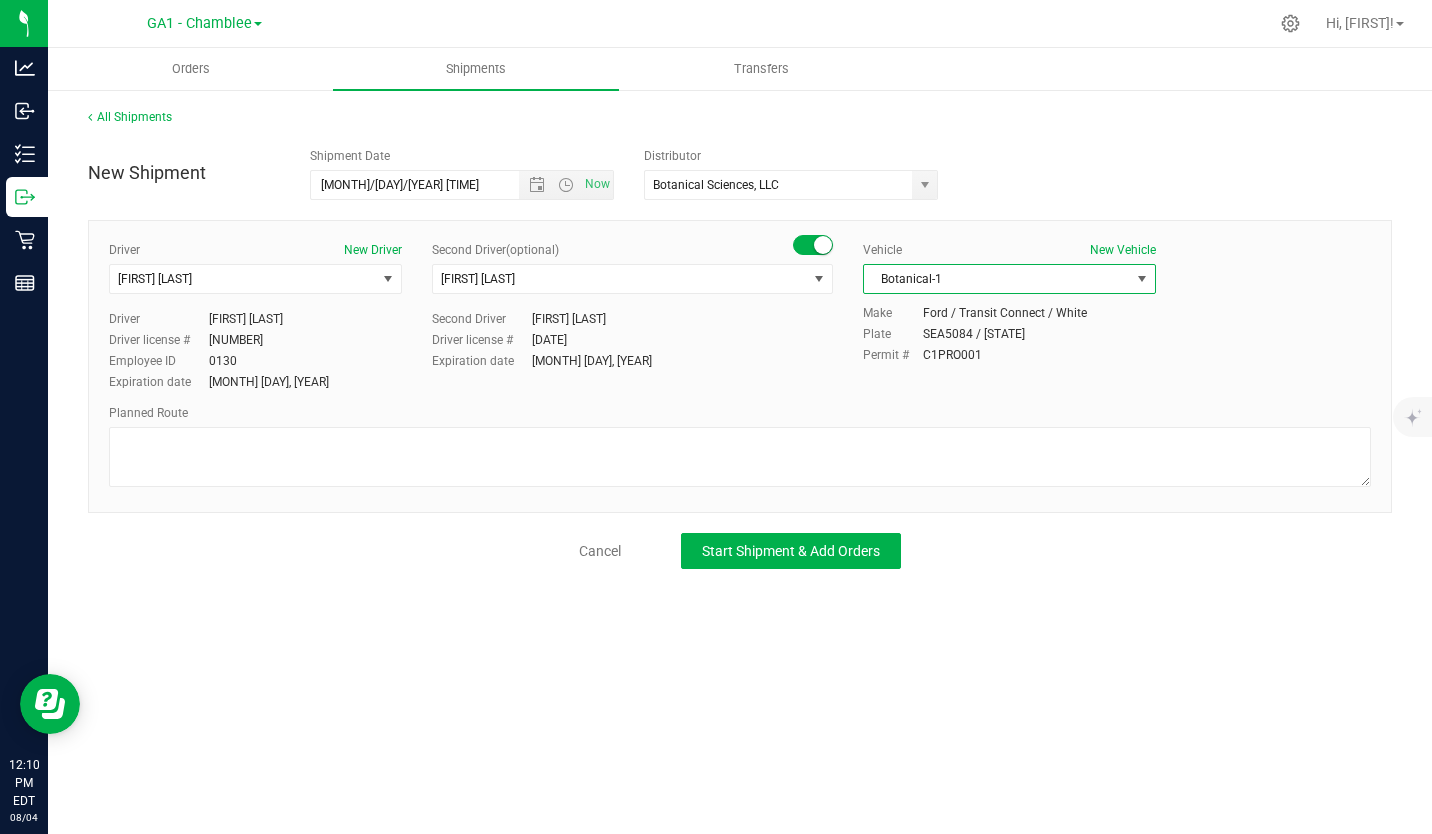 click on "Expiration date
[MONTH] [DAY], [YEAR]" at bounding box center (632, 361) 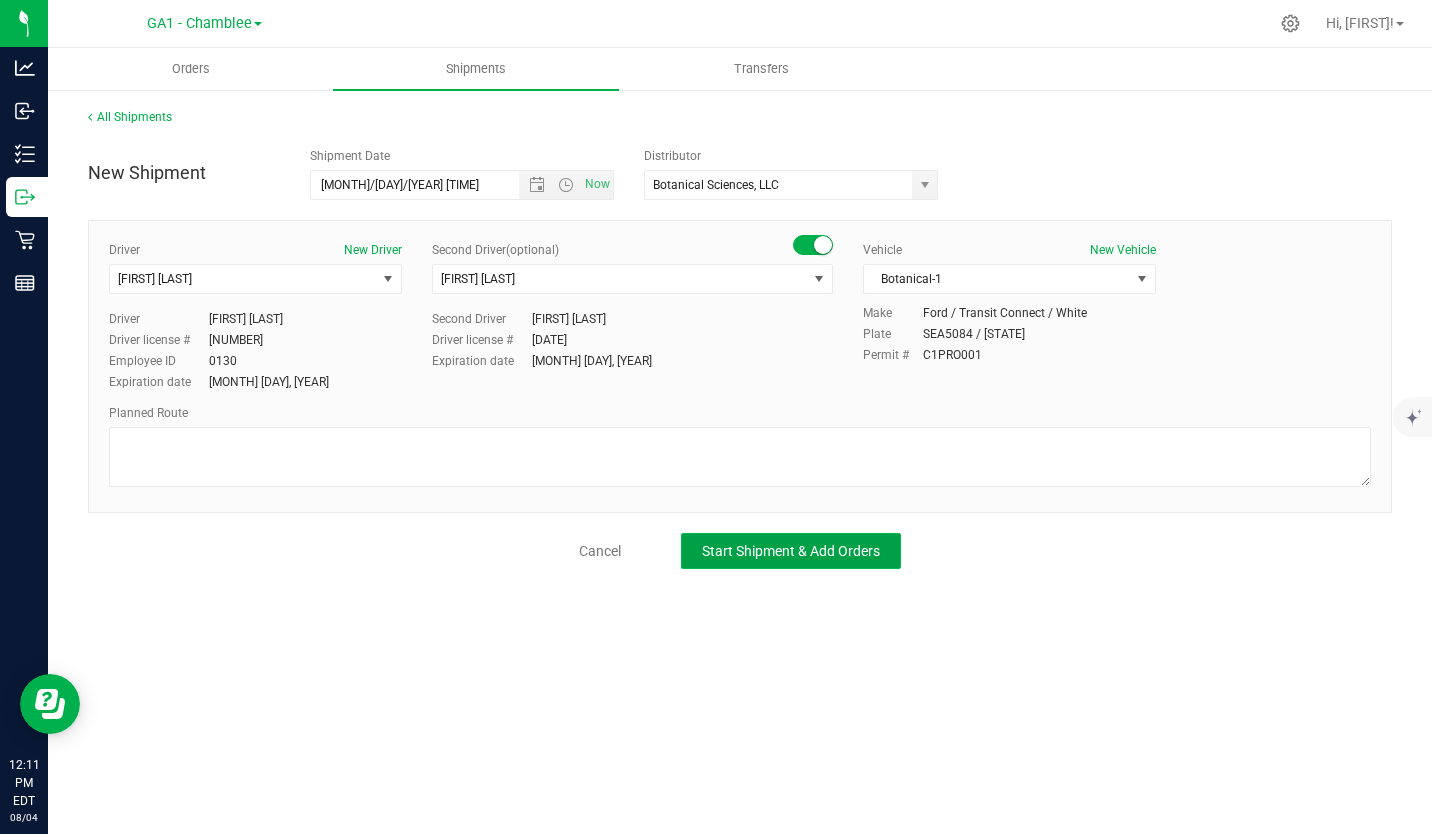 click on "Start Shipment & Add Orders" 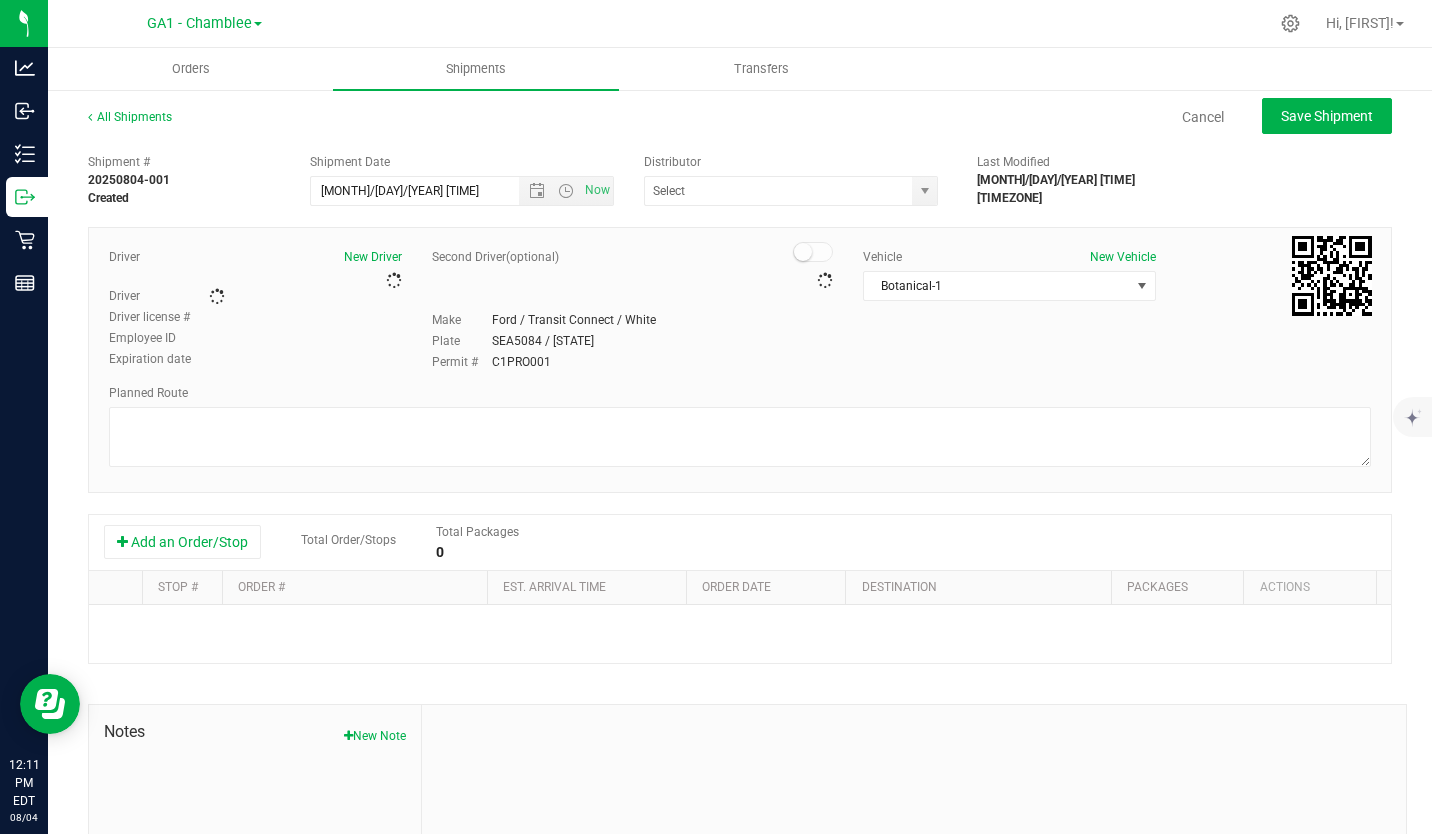 type on "Botanical Sciences, LLC" 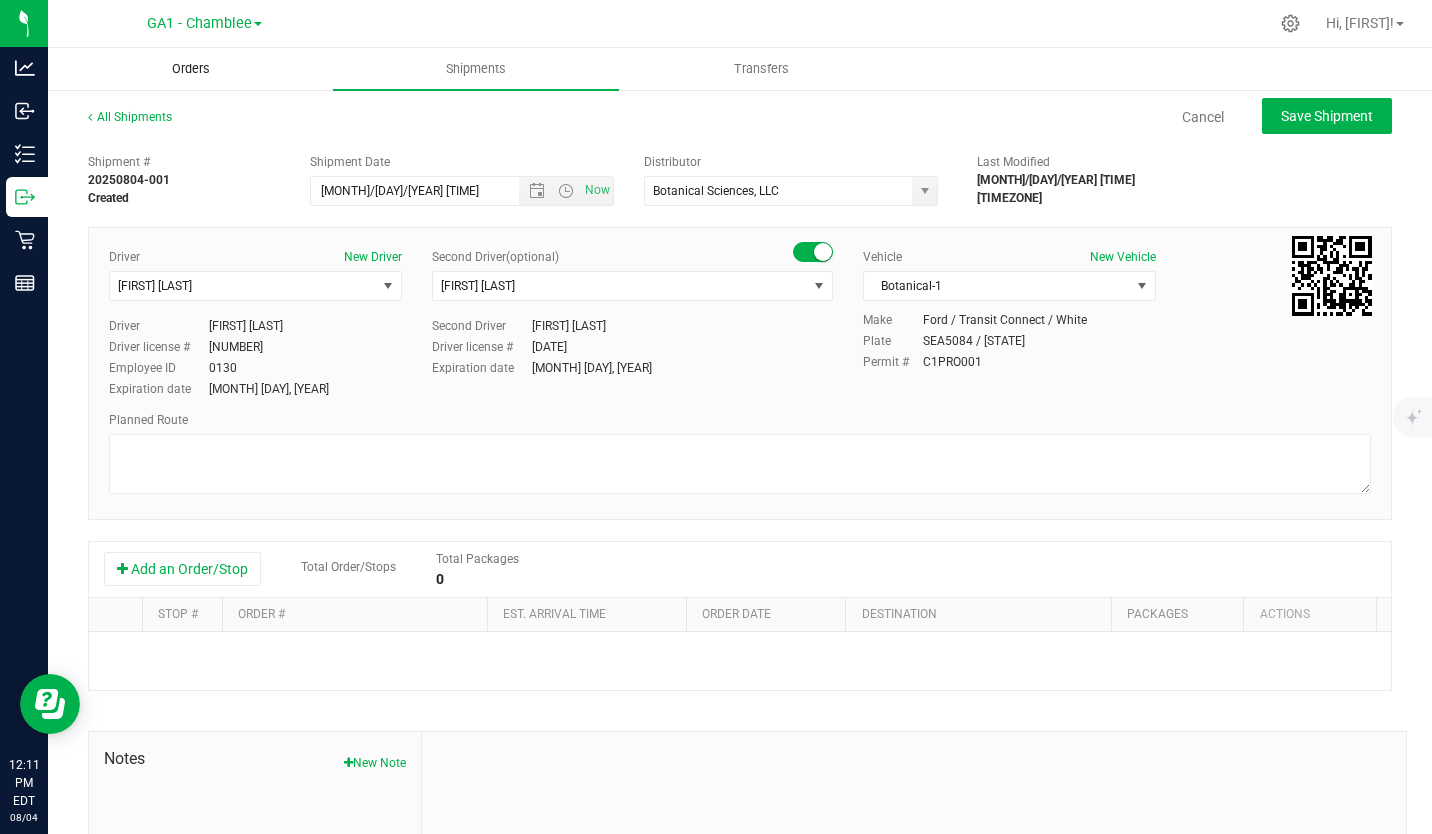 click on "Orders" at bounding box center [191, 69] 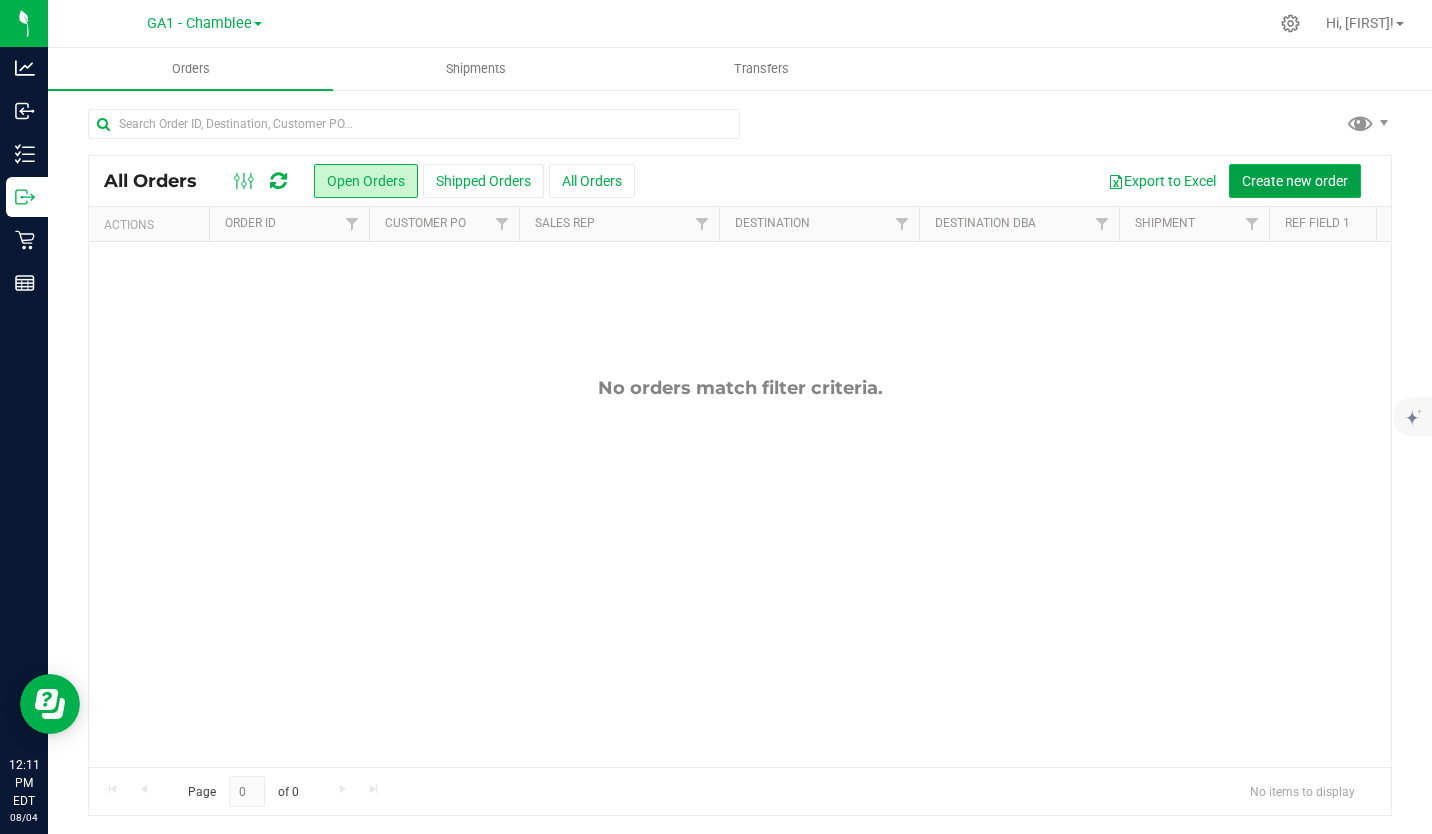click on "Create new order" at bounding box center [1295, 181] 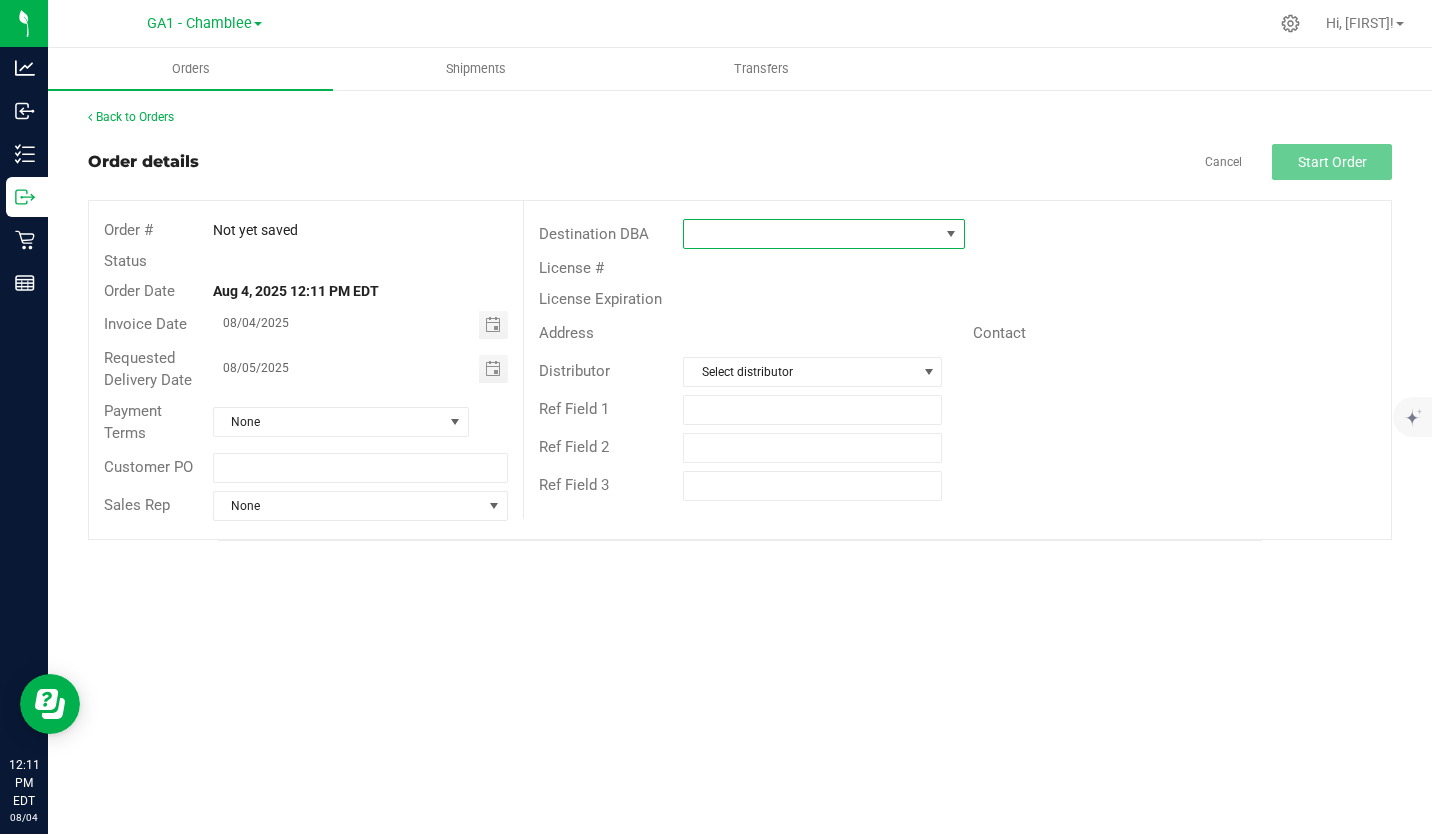 click at bounding box center [951, 234] 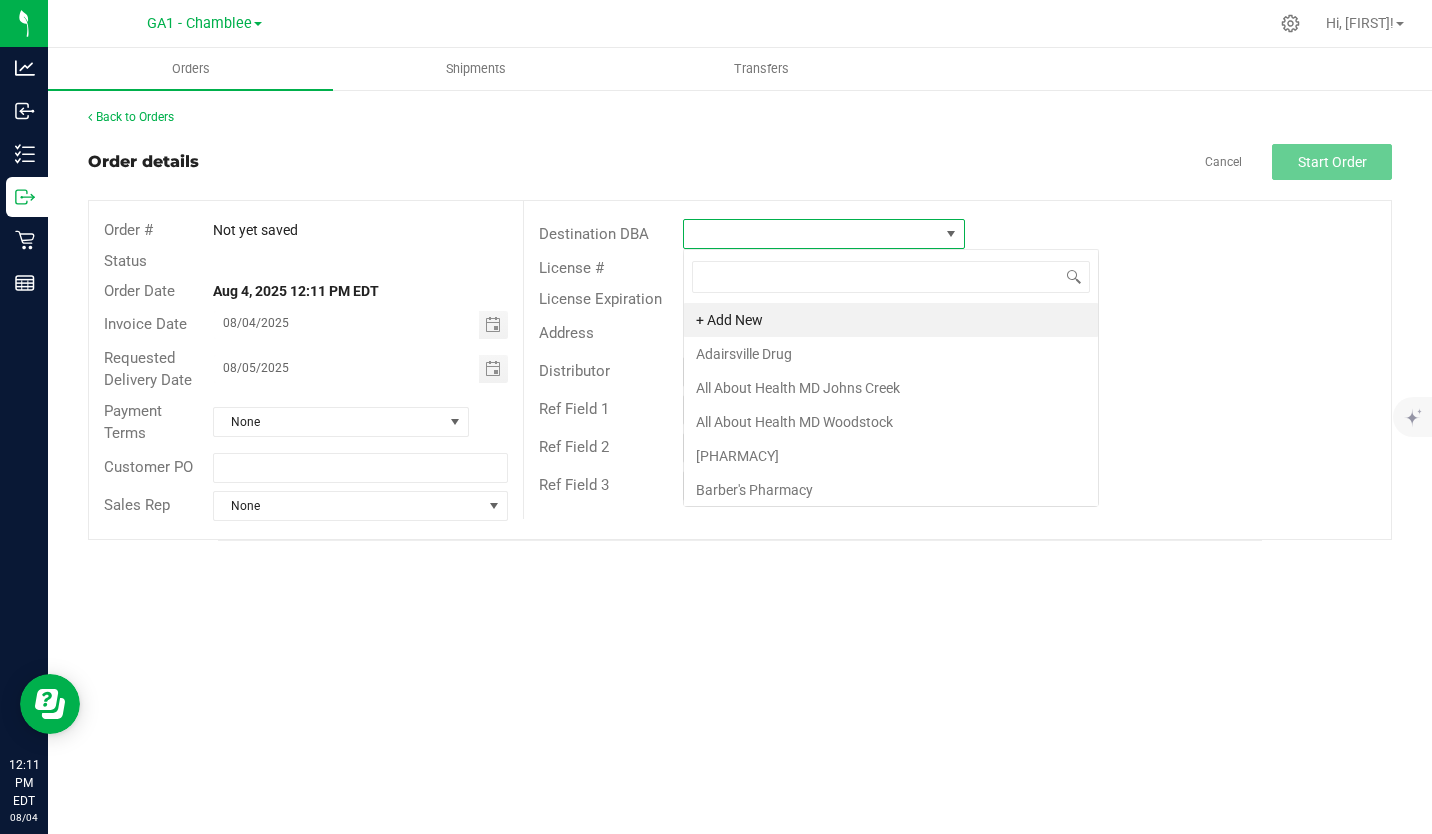 scroll, scrollTop: 99970, scrollLeft: 99718, axis: both 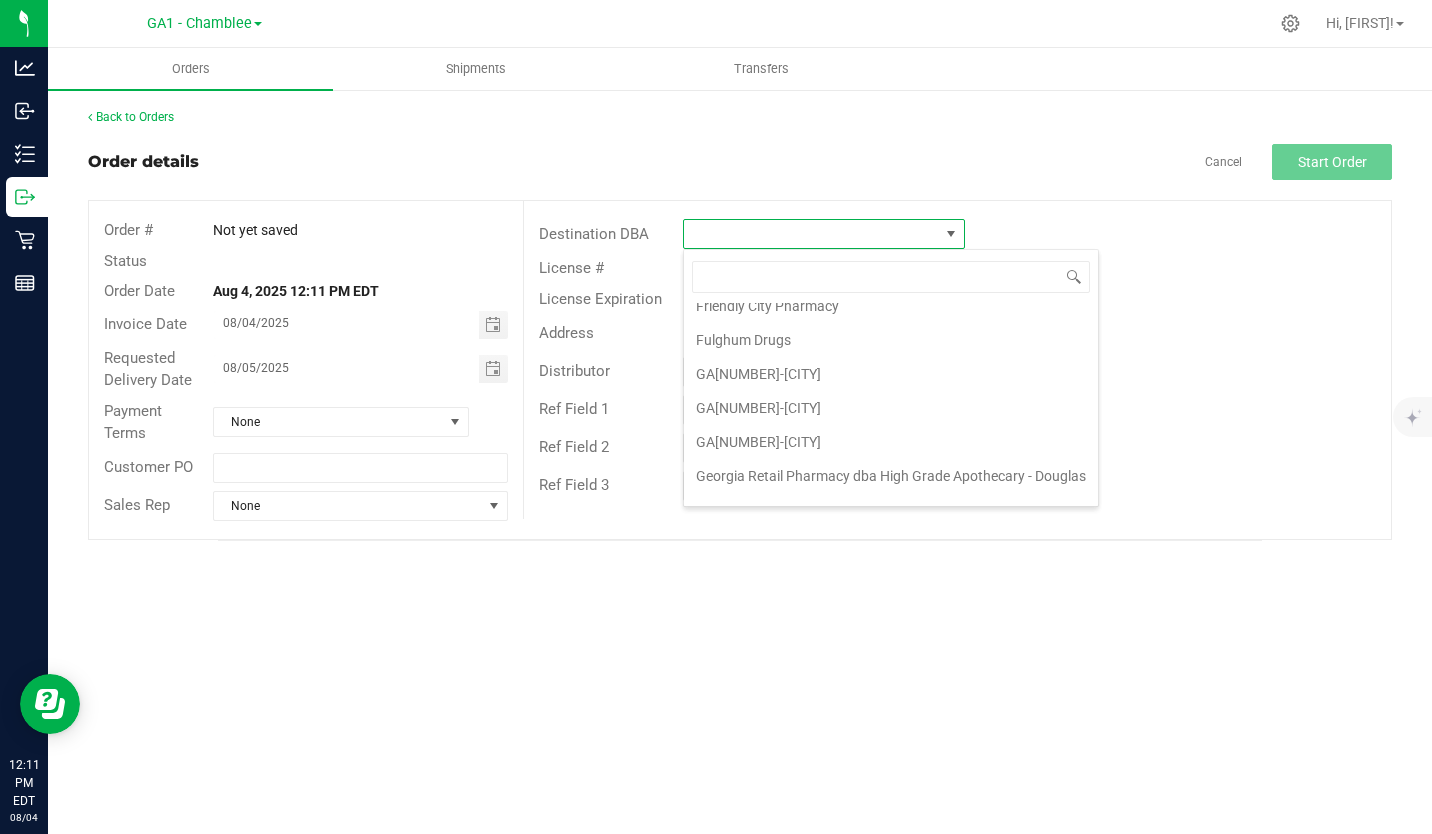 click on "GA[NUMBER]-[CITY]" at bounding box center [891, 408] 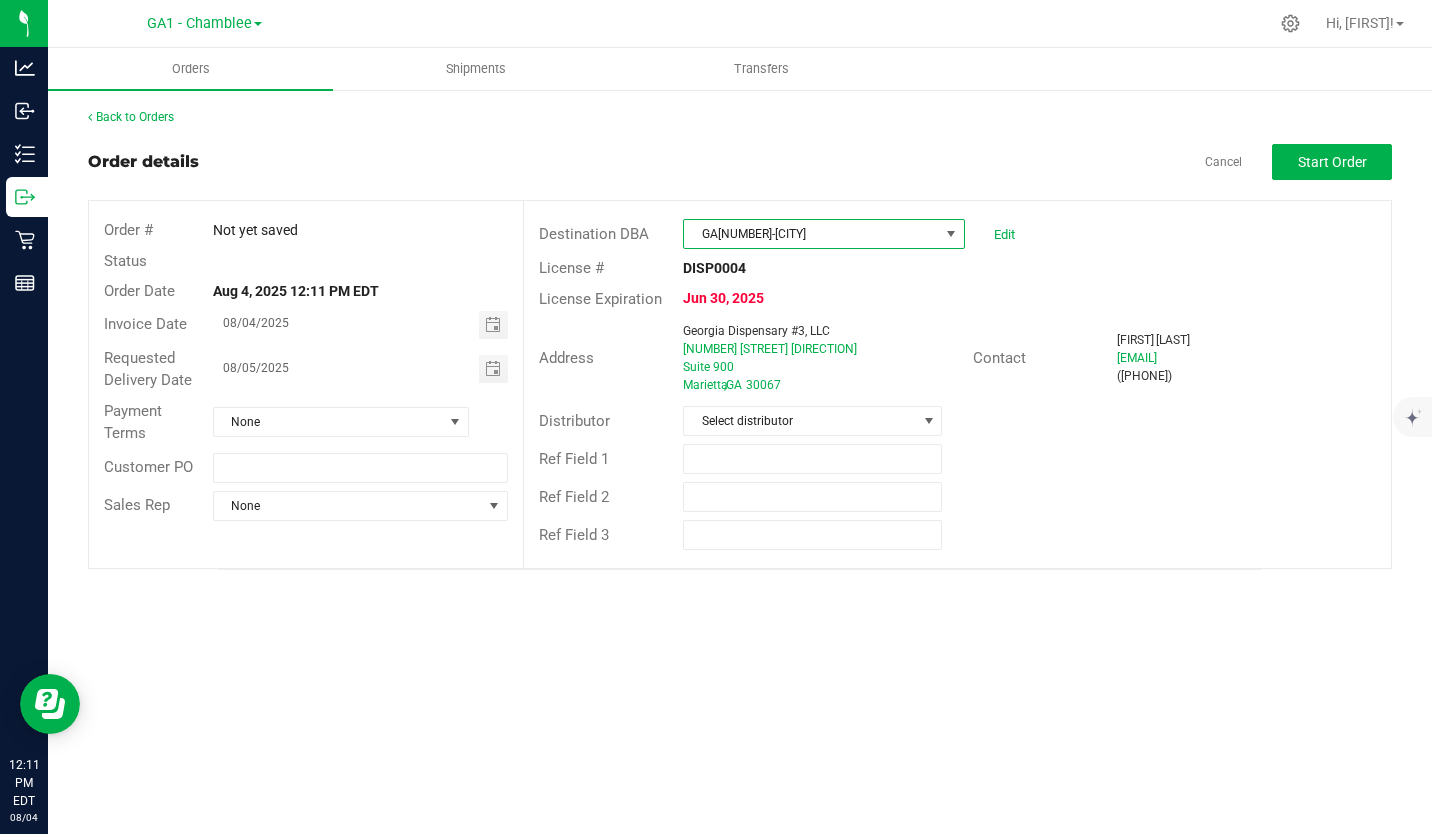 click at bounding box center [951, 234] 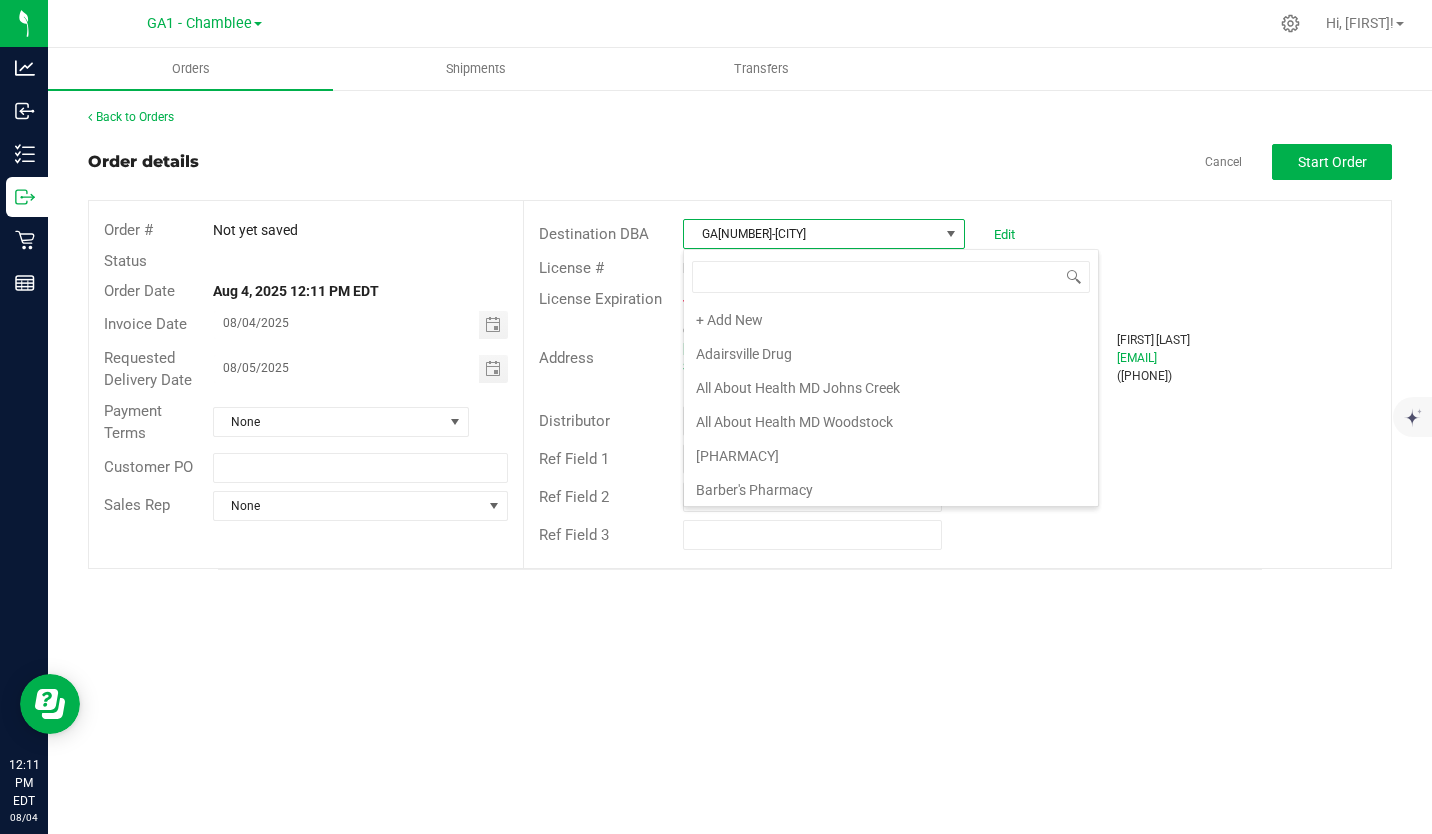 scroll, scrollTop: 650, scrollLeft: 0, axis: vertical 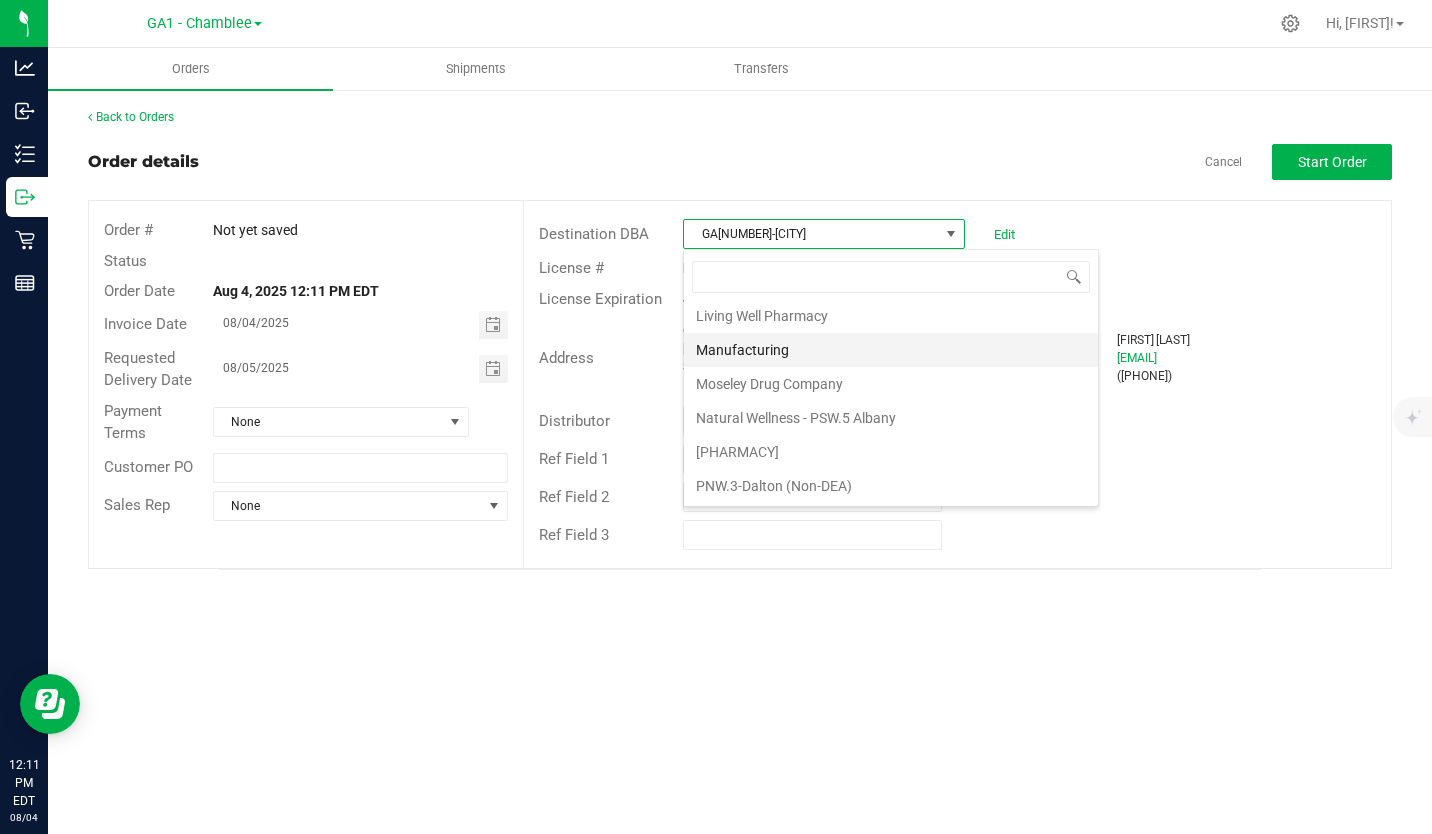 click on "Manufacturing" at bounding box center [891, 350] 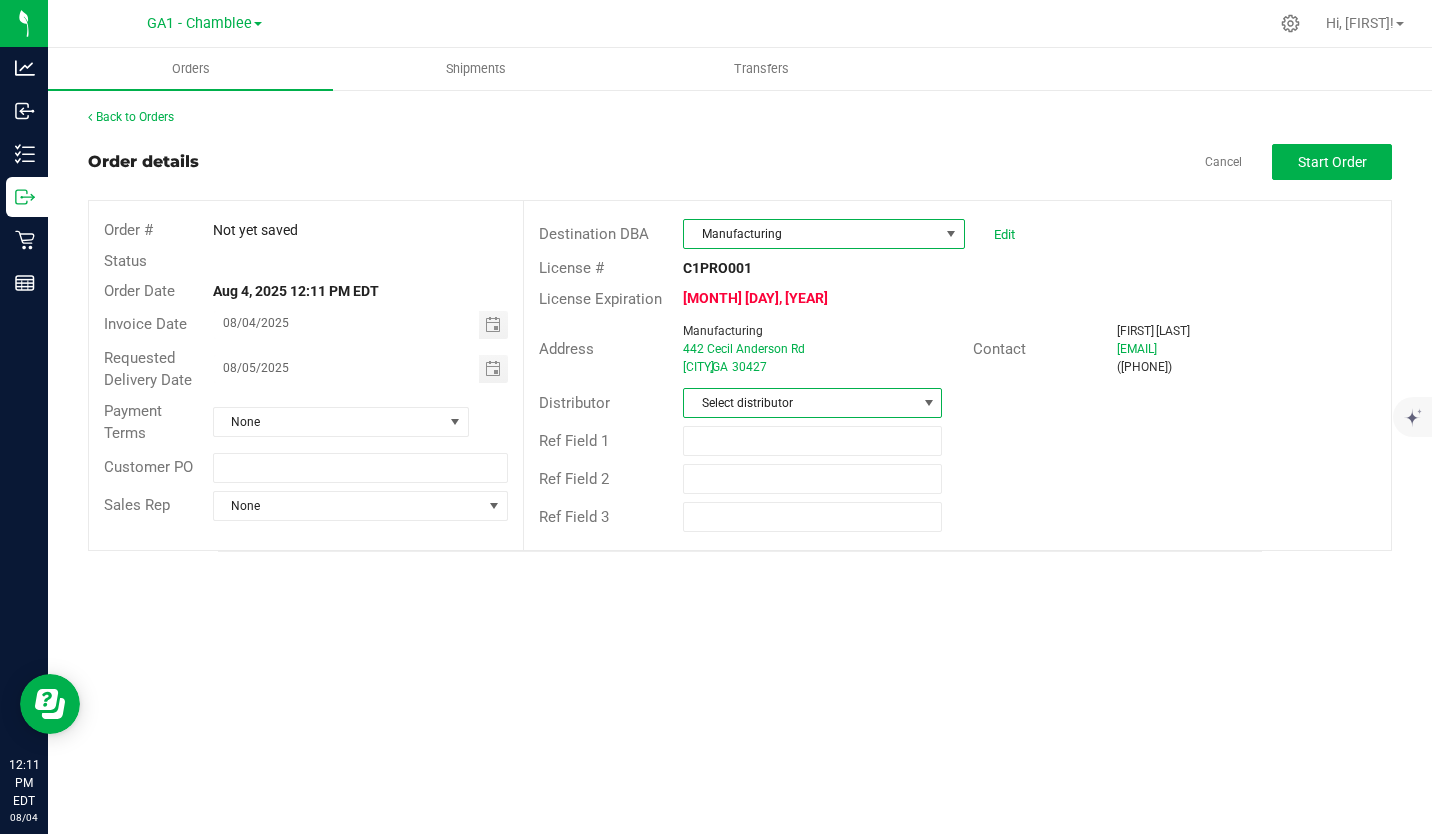 click at bounding box center [929, 403] 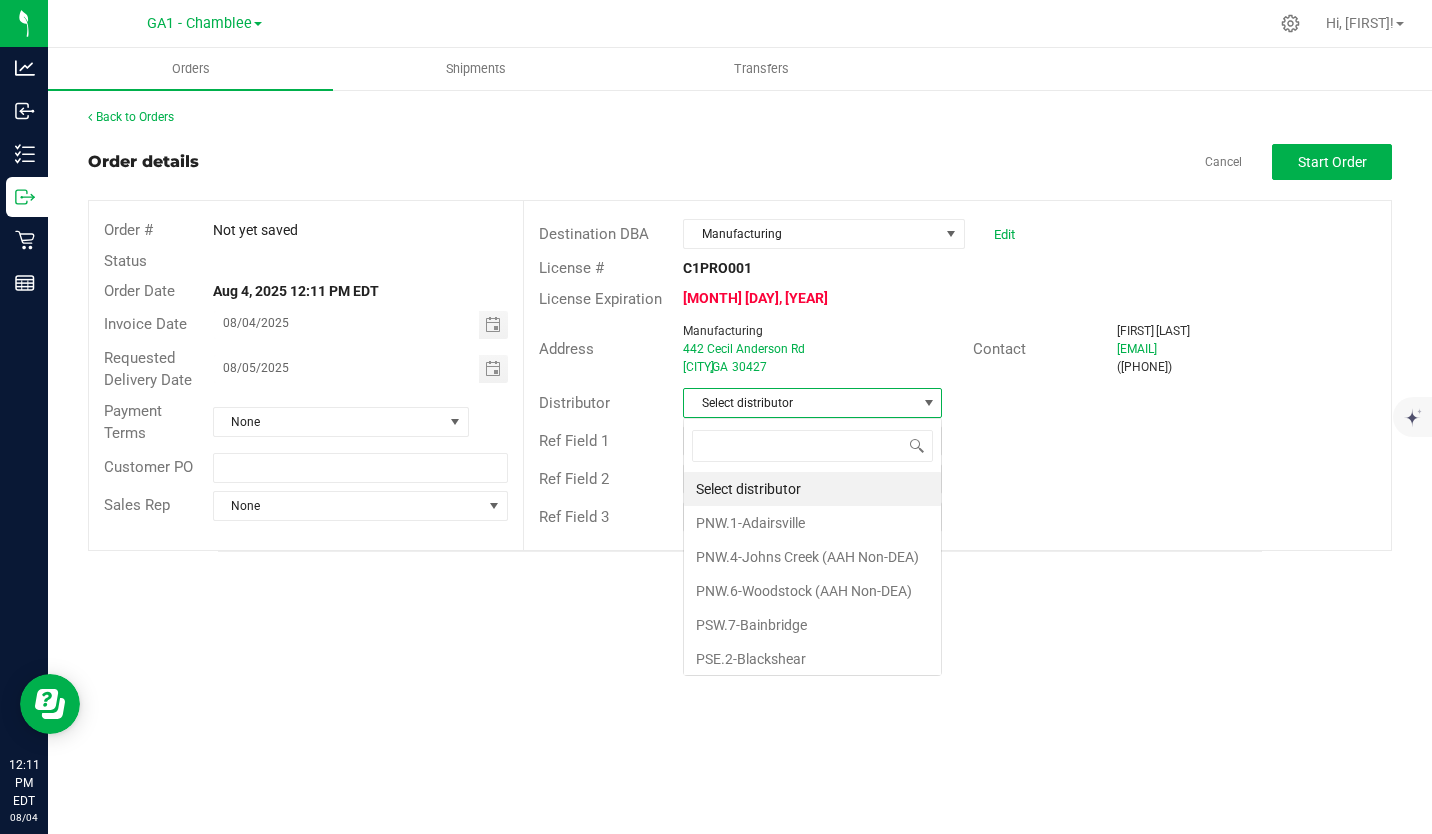 scroll, scrollTop: 99970, scrollLeft: 99741, axis: both 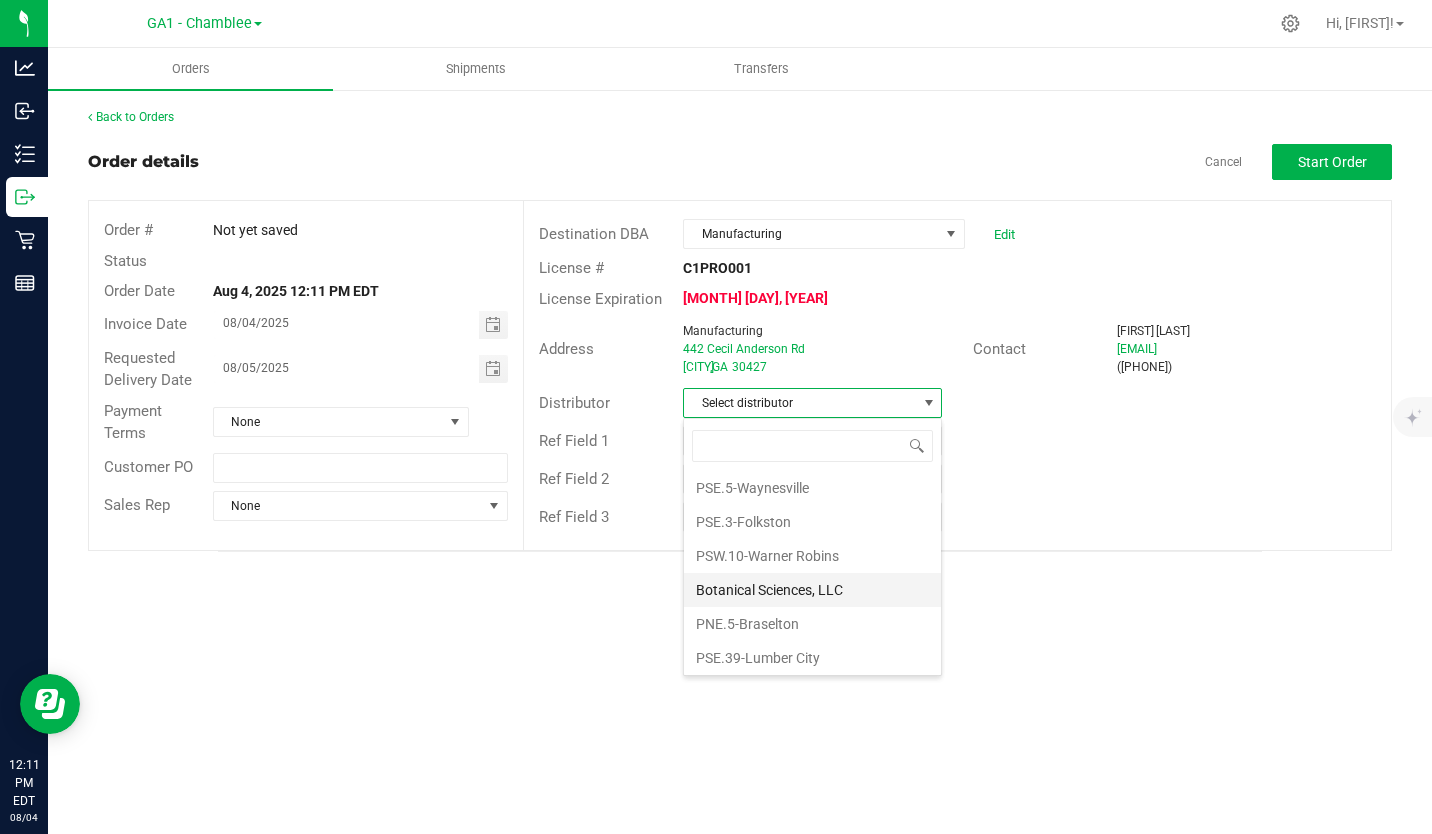 click on "Botanical Sciences, LLC" at bounding box center (812, 590) 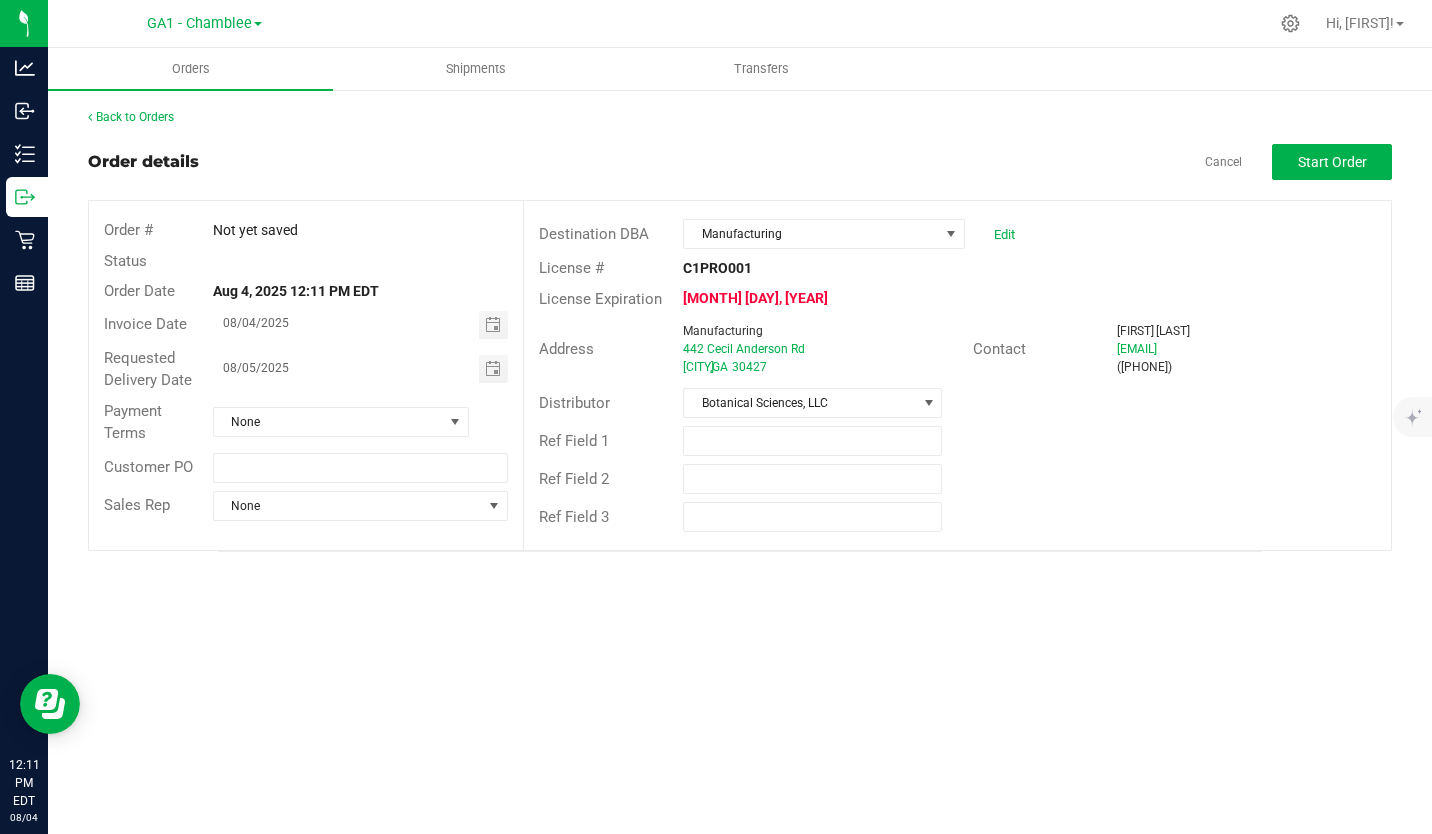 click on "Orders Shipments Transfers Back to Orders Order details Cancel Start Order Order # Not yet saved Status Order Date [MONTH] [DAY], [YEAR] [TIME] [TIMEZONE] Invoice Date [MONTH]/[DAY]/[YEAR] Requested Delivery Date [MONTH]/[DAY]/[YEAR] Payment Terms None Customer PO Sales Rep None Destination DBA Manufacturing Edit License # C[NUMBER] License Expiration [MONTH] [DAY], [YEAR] Address Manufacturing [NUMBER] [STREET] [CITY] , GA [POSTAL CODE] Contact [FIRST] [LAST] ([PHONE])" at bounding box center (740, 441) 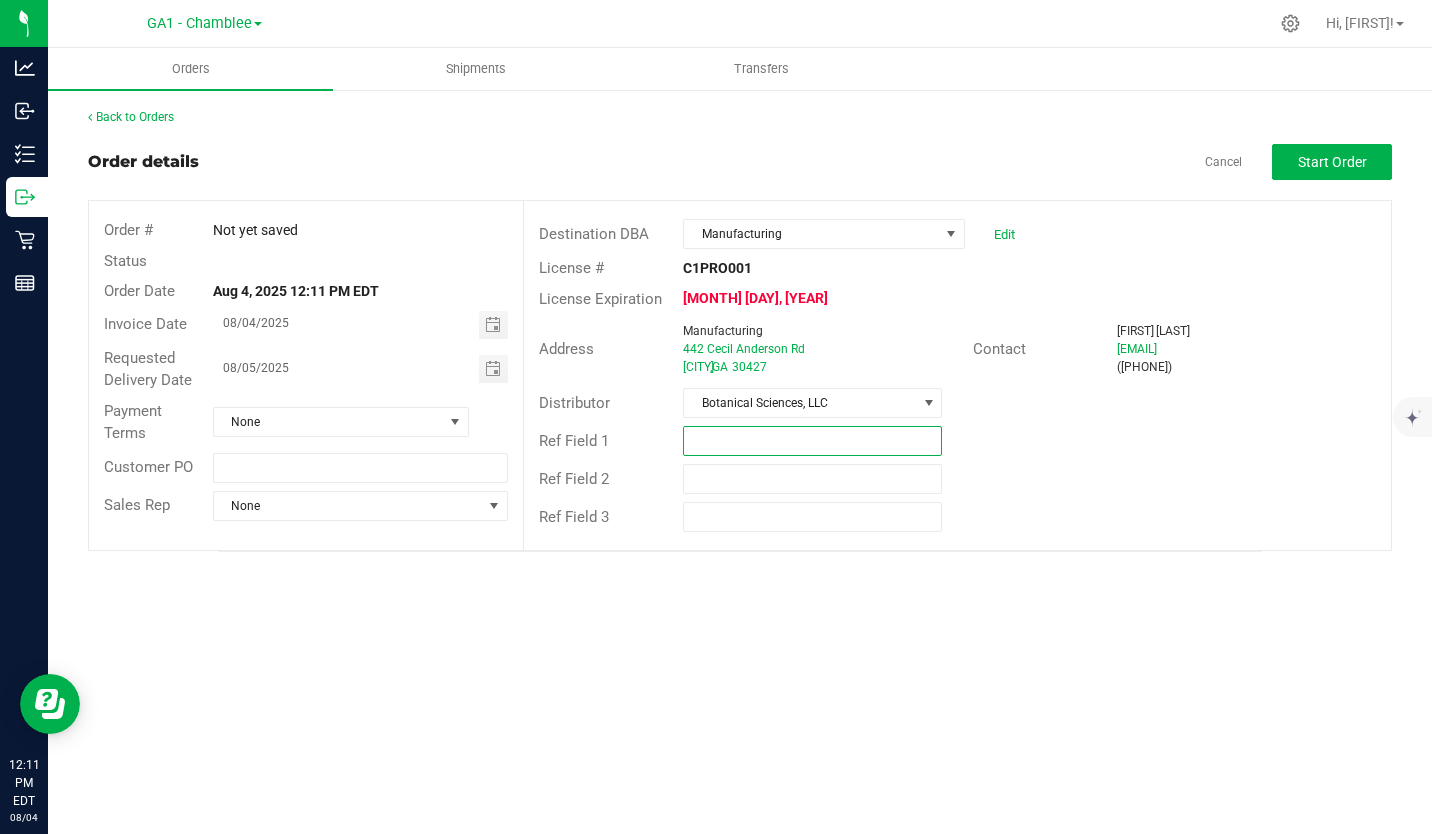 click at bounding box center [812, 441] 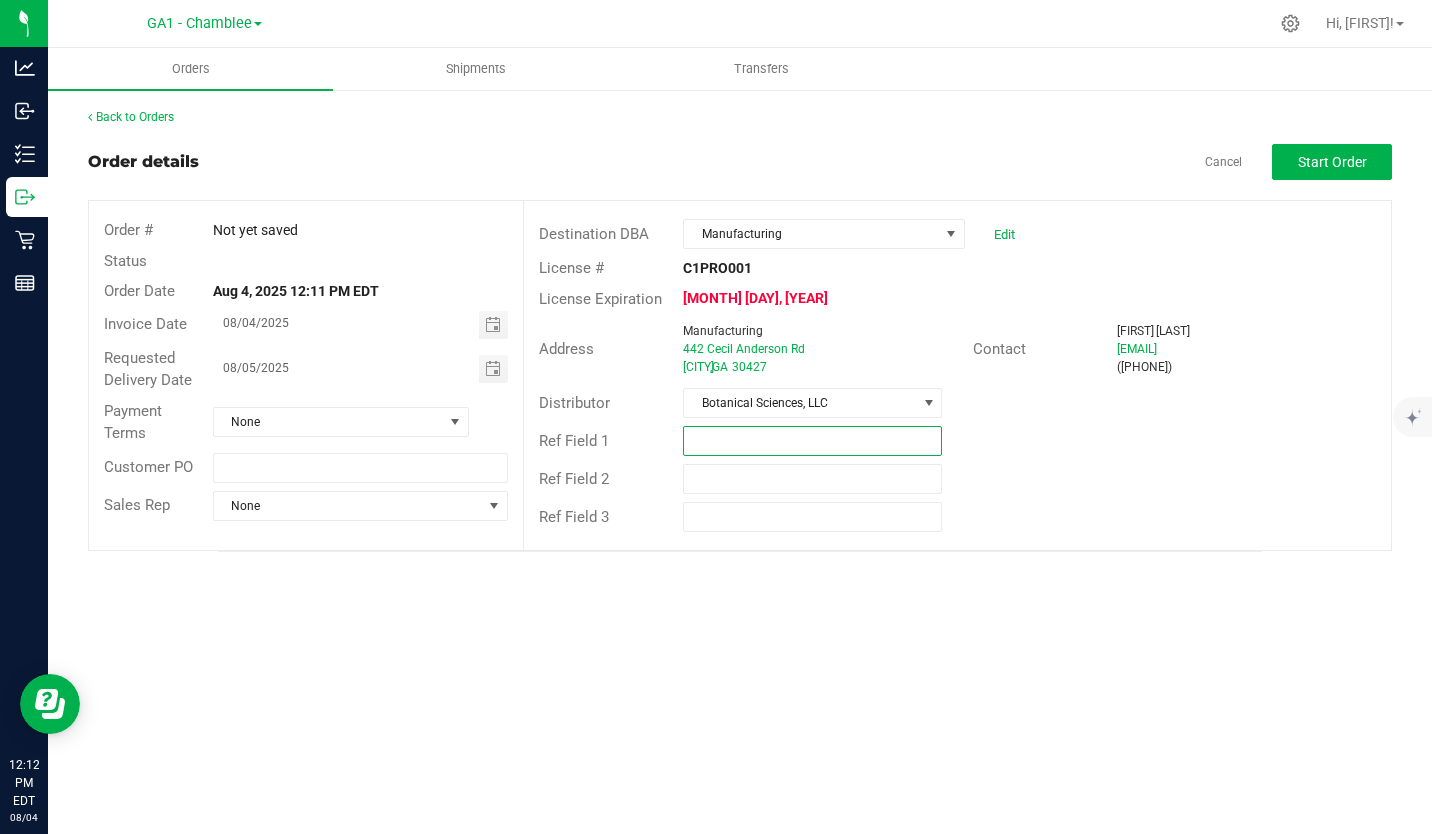 type on "Quarantine Pickup" 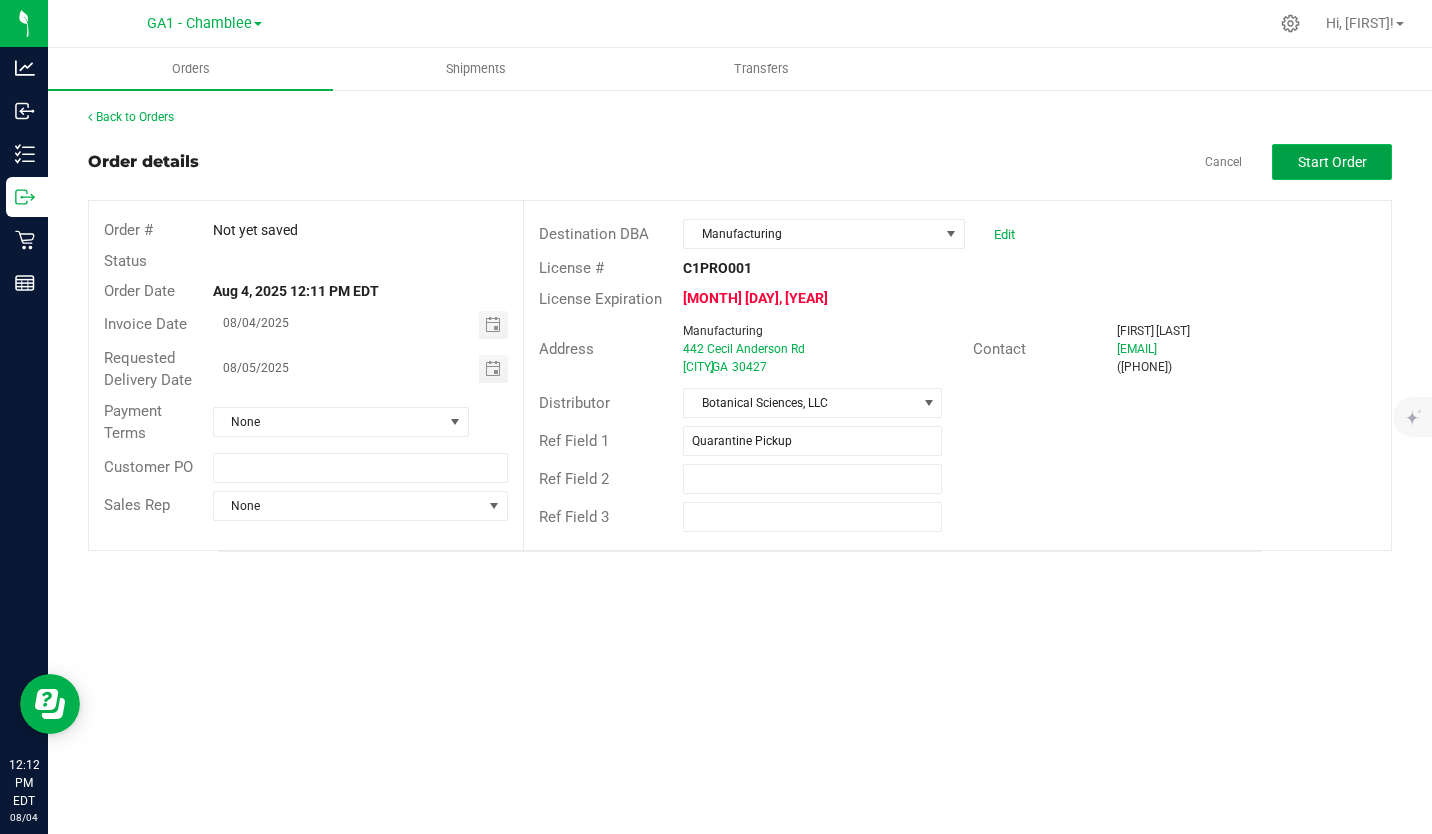 click on "Start Order" at bounding box center [1332, 162] 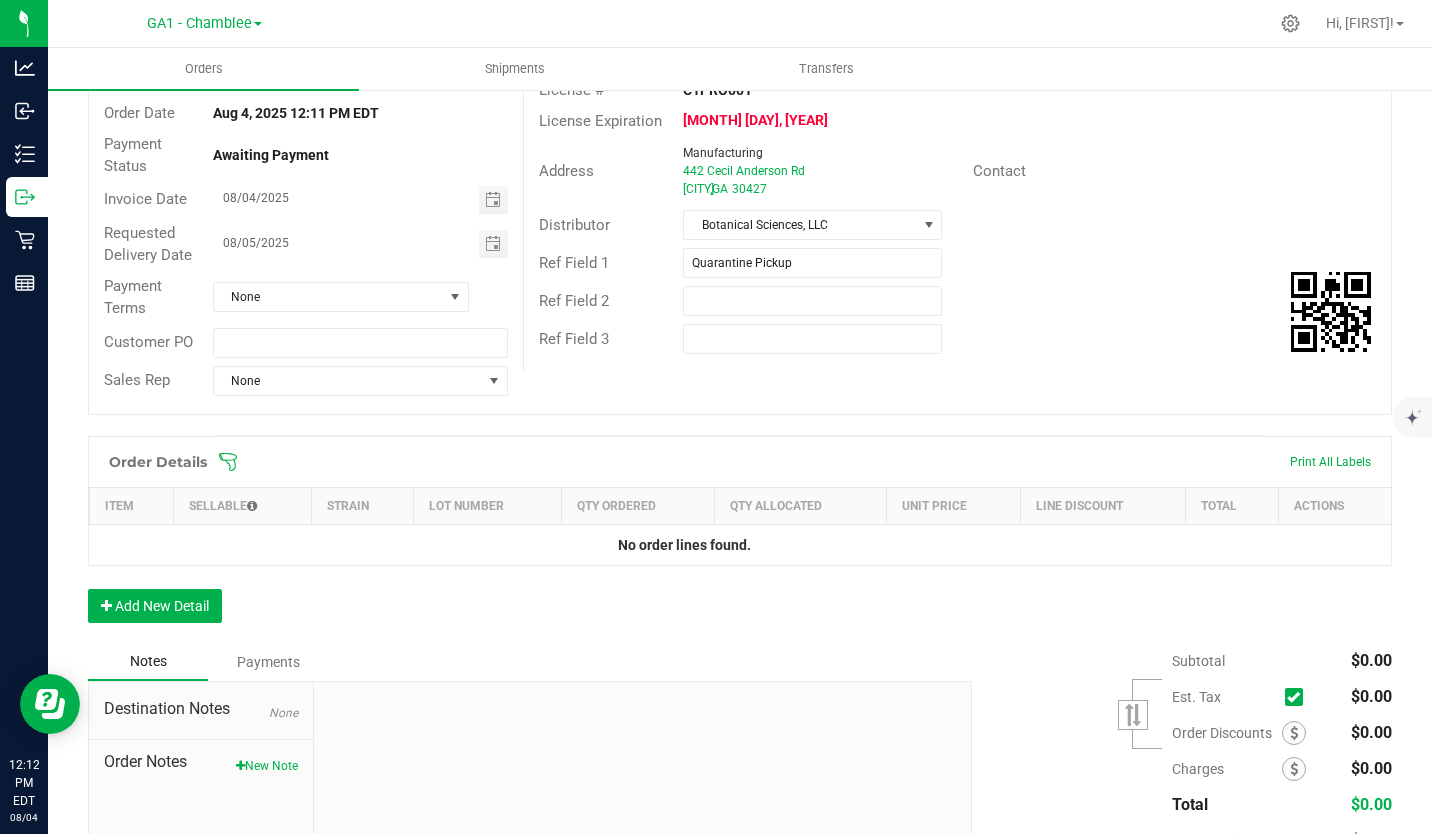 scroll, scrollTop: 179, scrollLeft: 0, axis: vertical 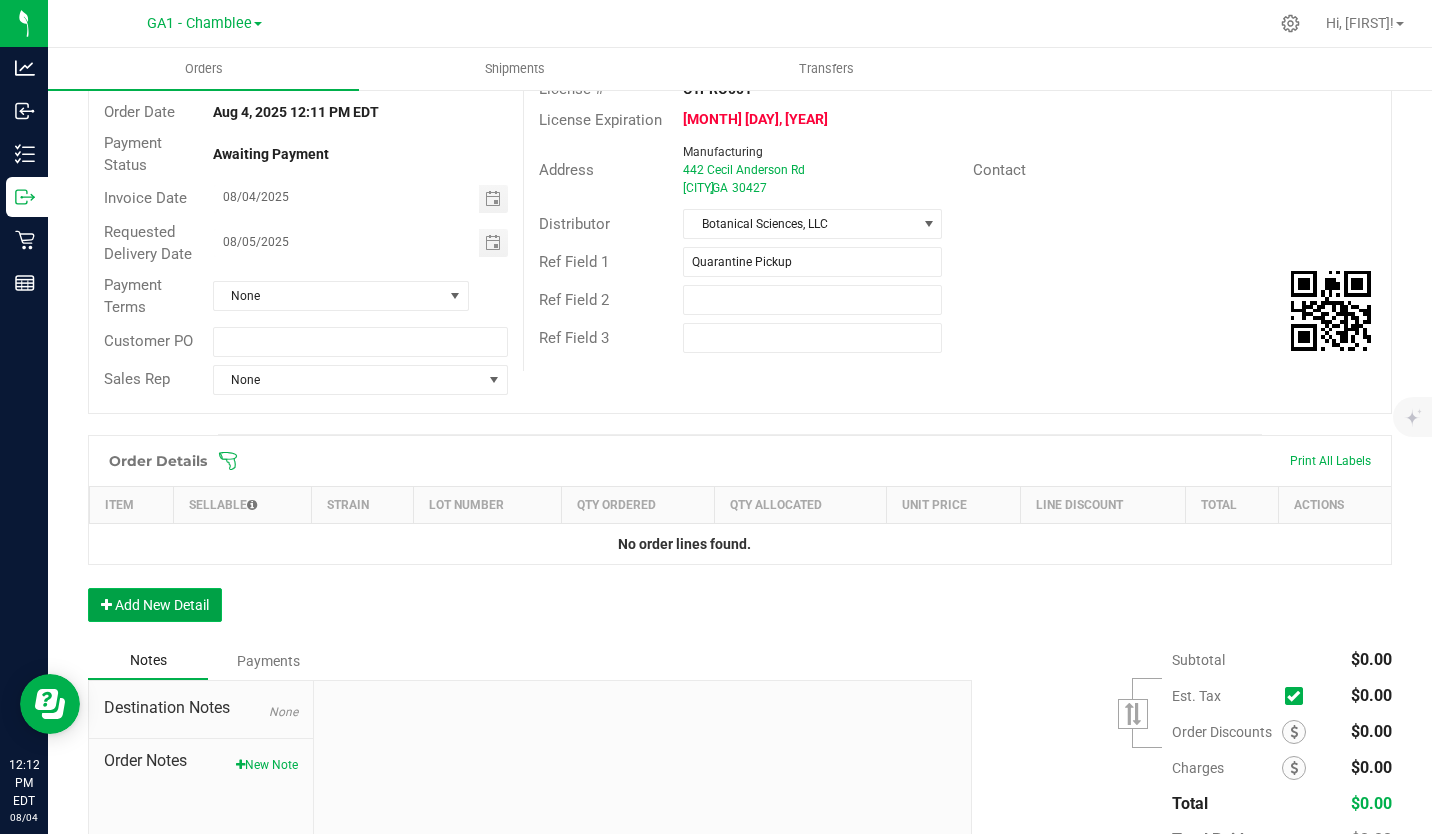click on "Add New Detail" at bounding box center (155, 605) 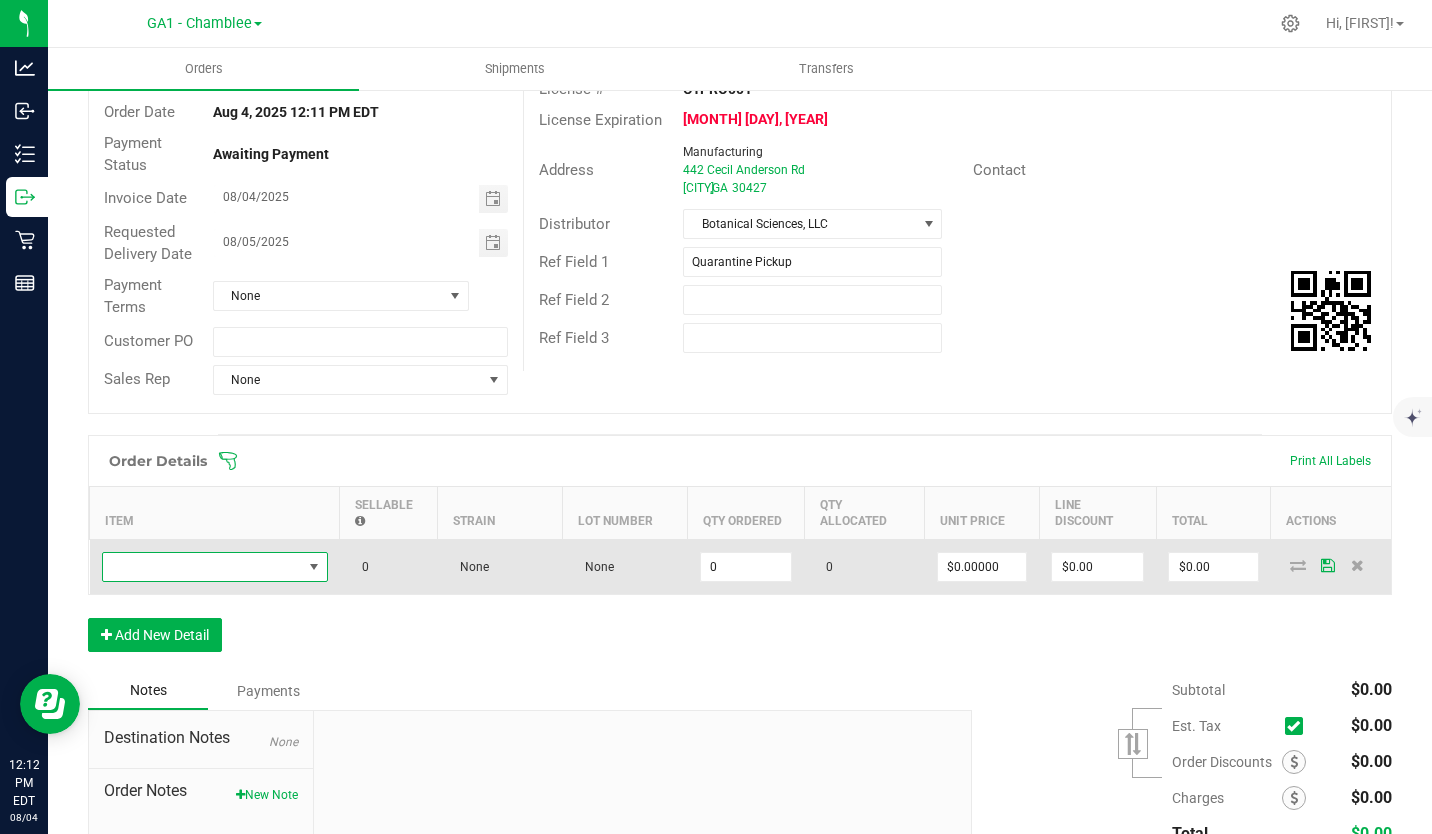 click at bounding box center (313, 567) 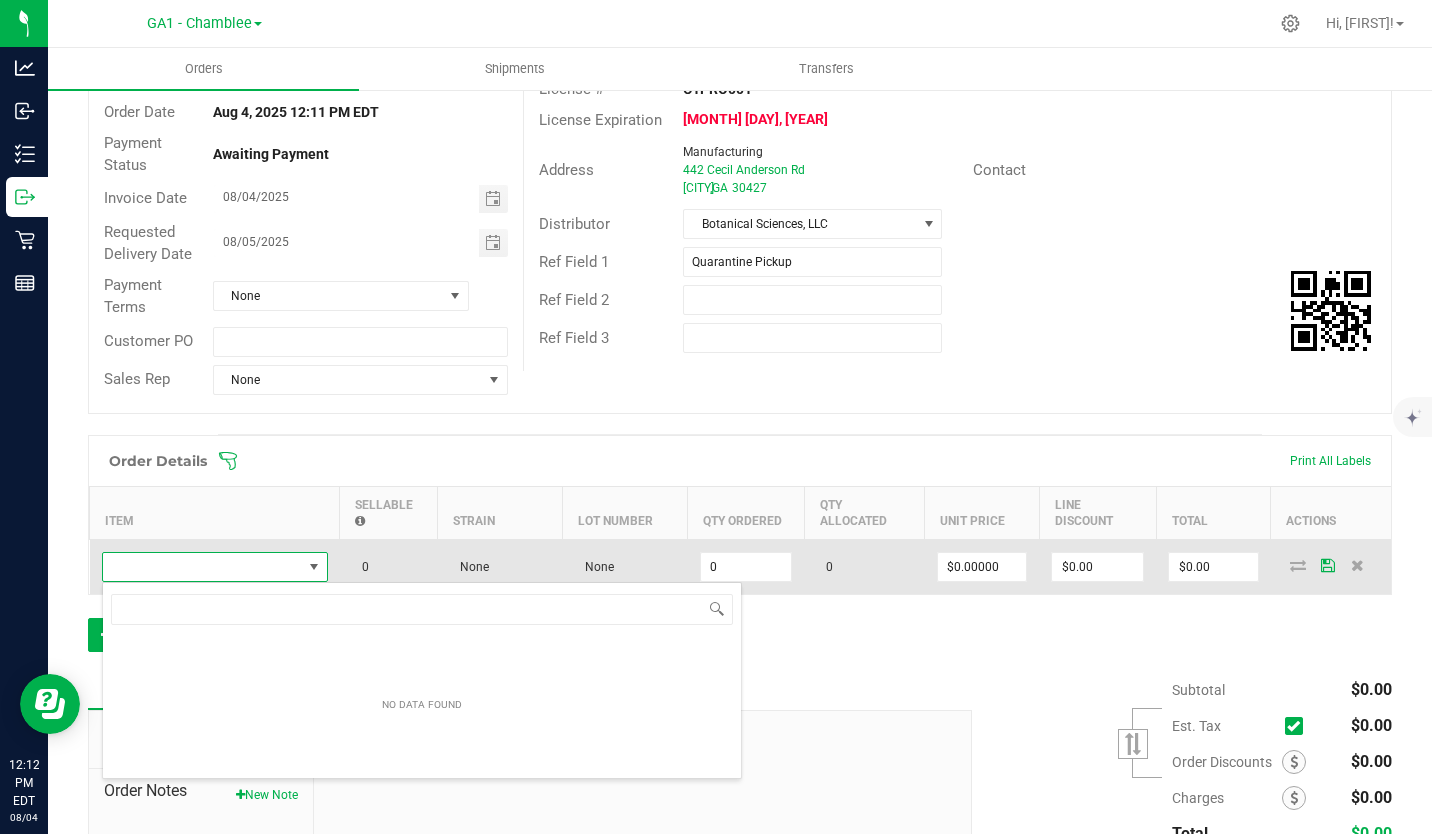 scroll, scrollTop: 99970, scrollLeft: 99774, axis: both 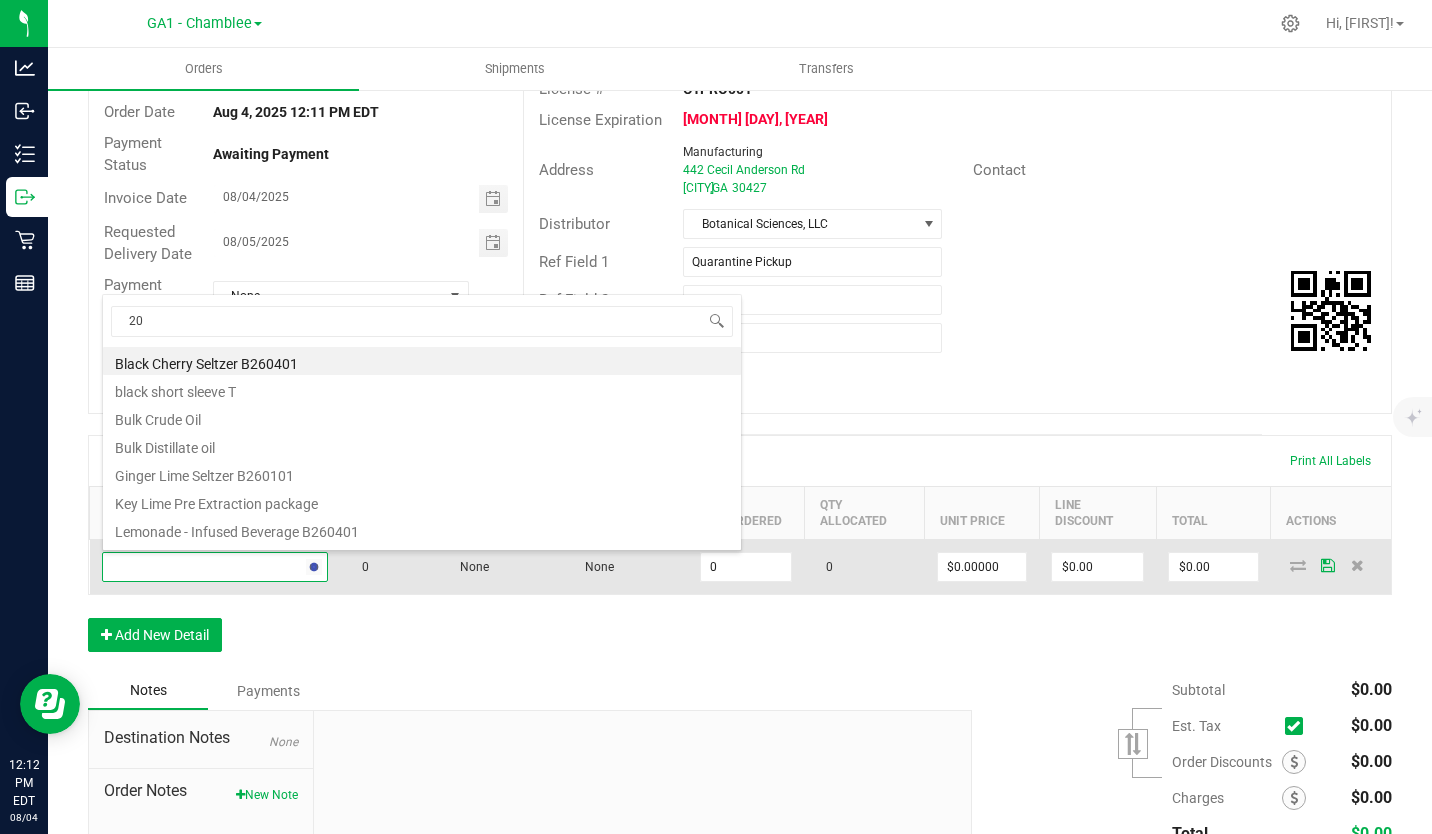 type on "206" 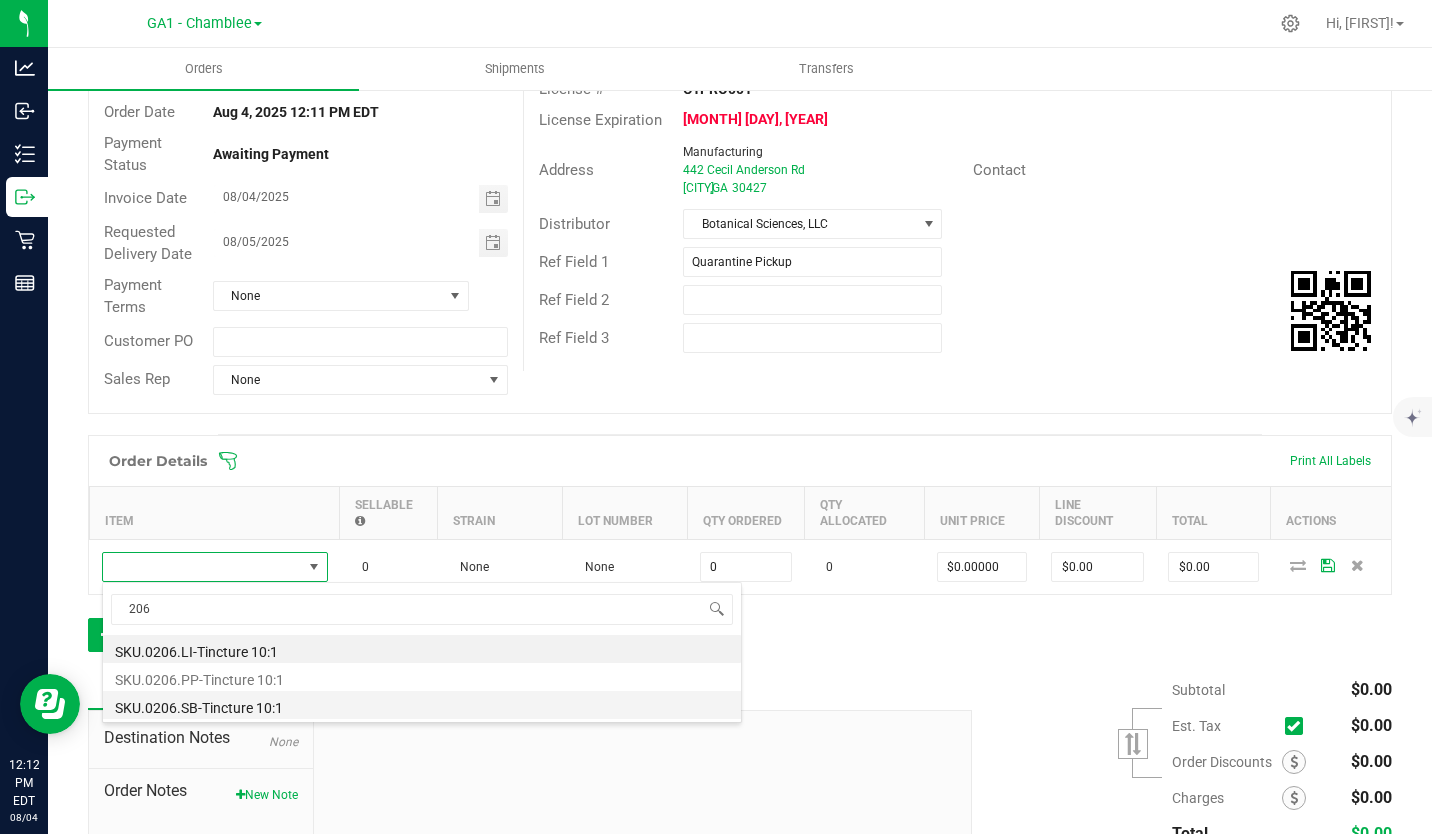 click on "SKU.0206.SB-Tincture 10:1" at bounding box center [422, 705] 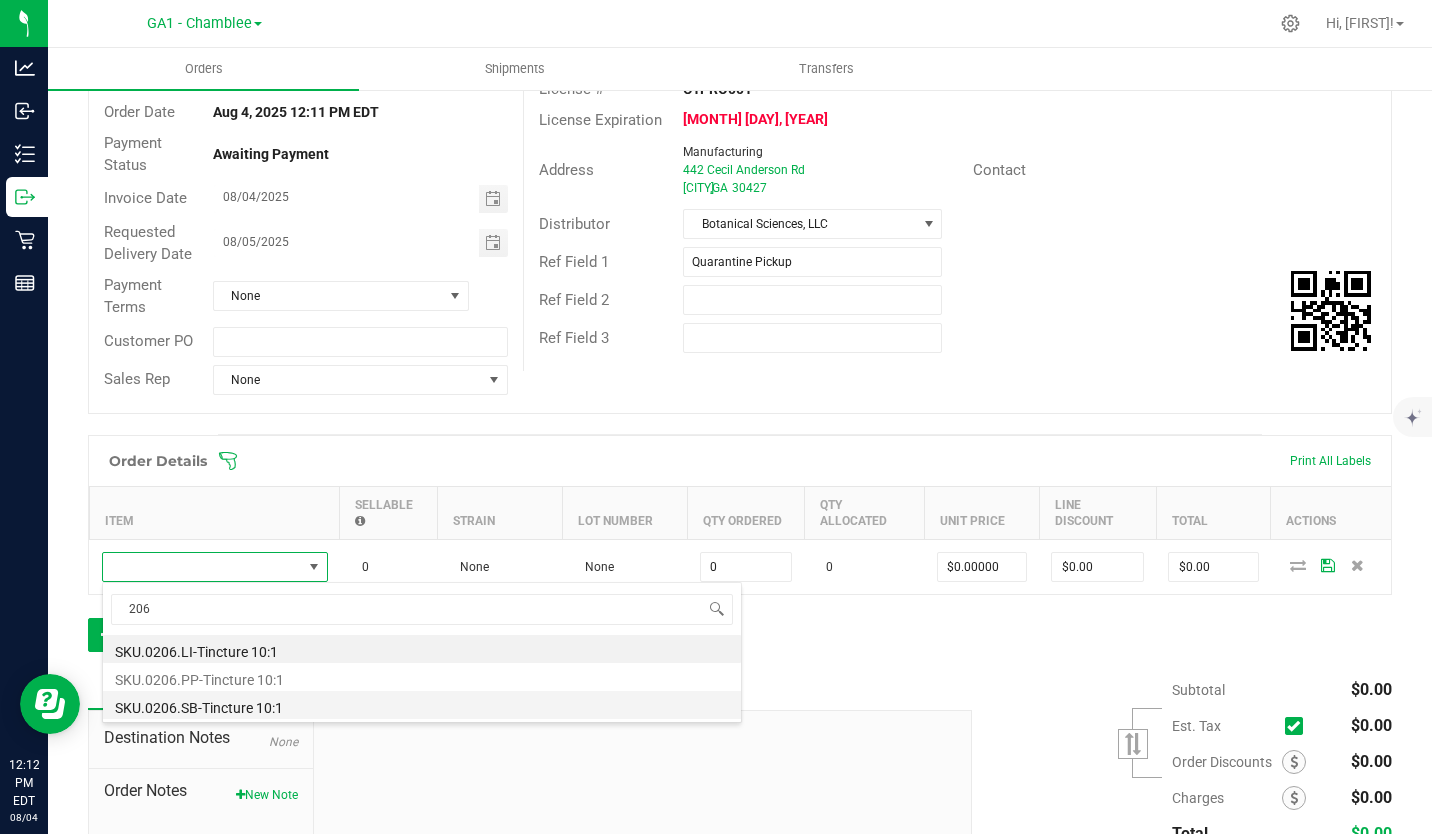 type on "0 ea" 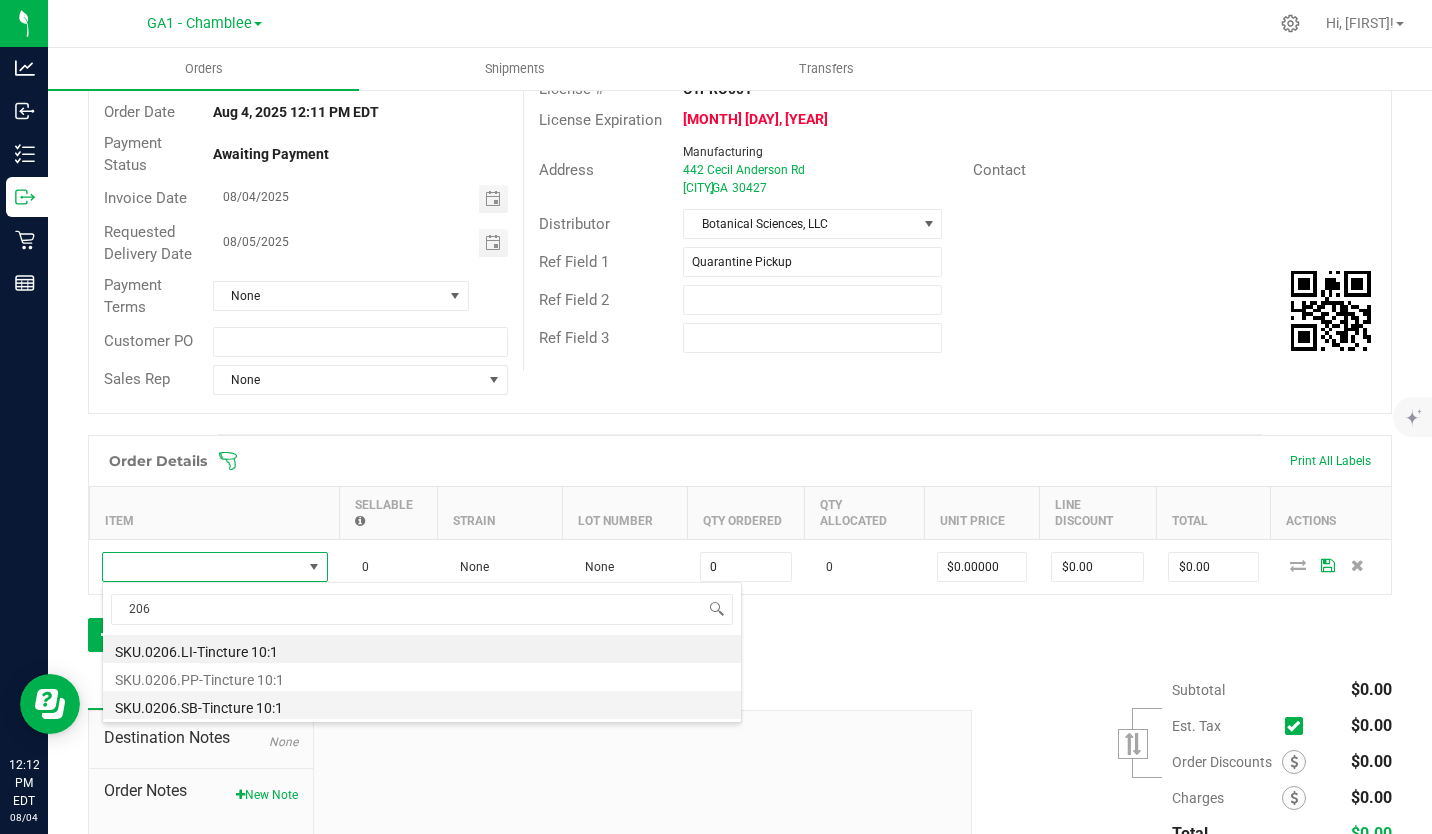 type on "$100.00000" 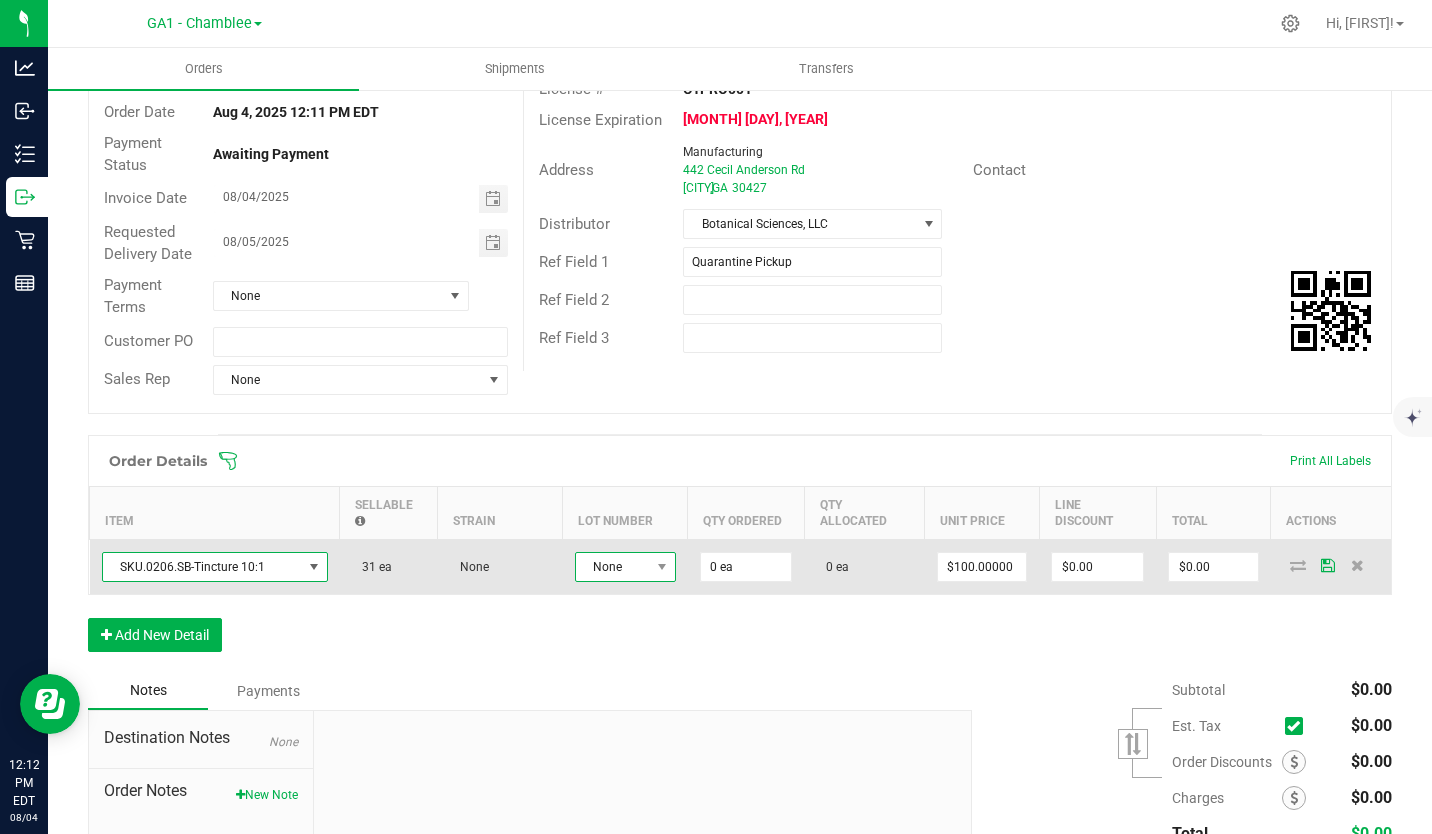 click on "None" at bounding box center (613, 567) 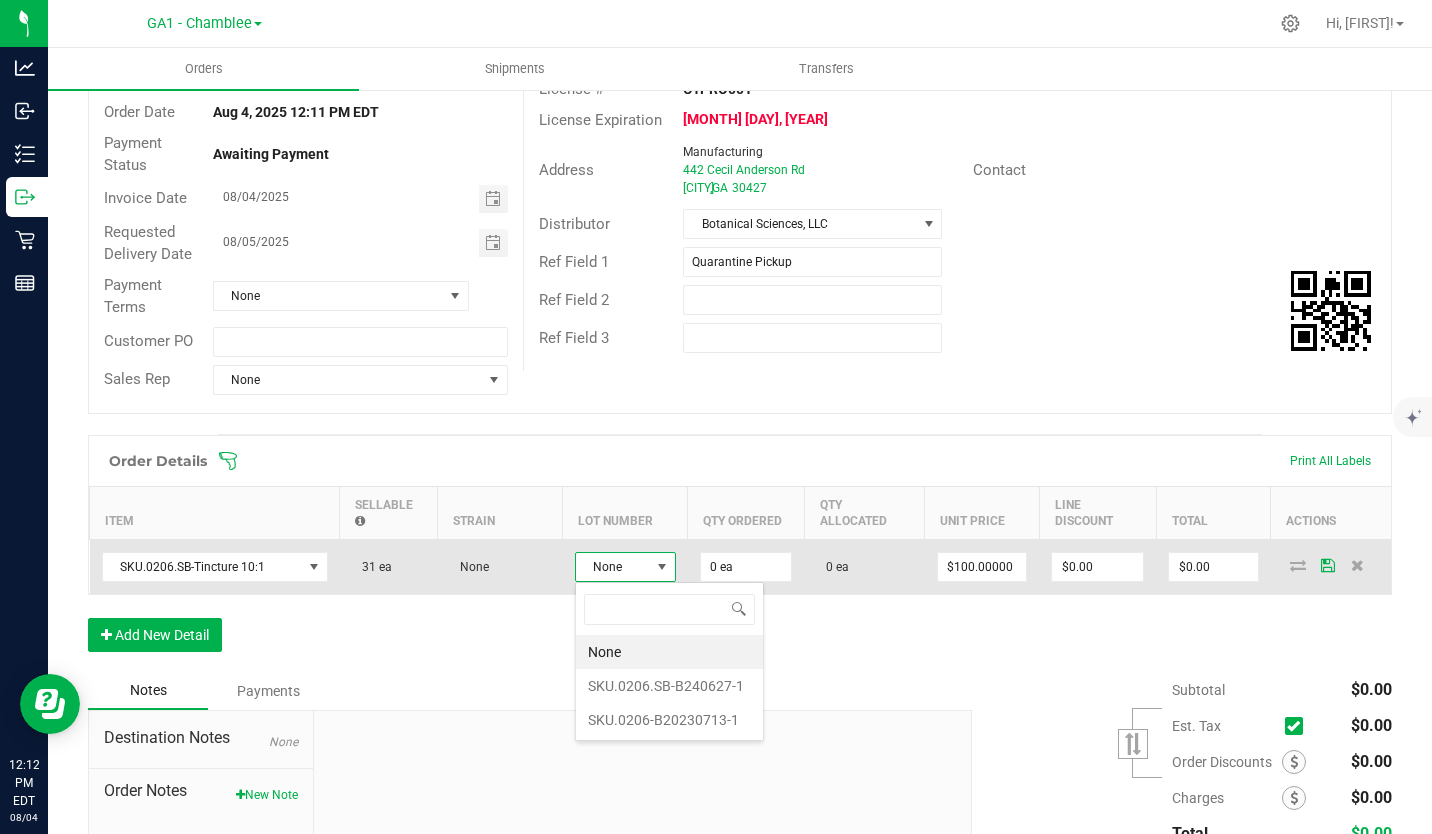scroll, scrollTop: 99970, scrollLeft: 99899, axis: both 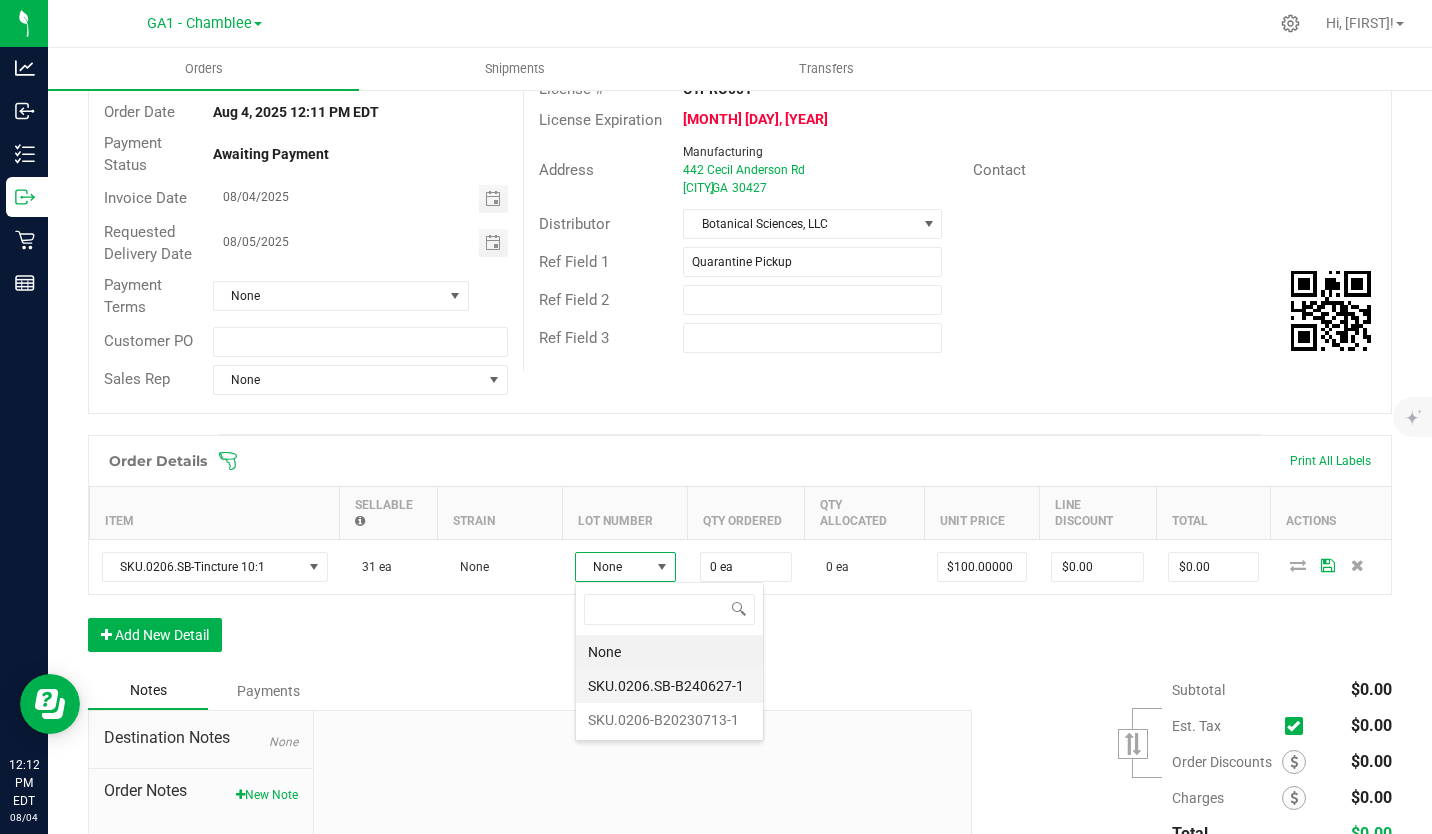 click on "SKU.0206.SB-B240627-1" at bounding box center [669, 686] 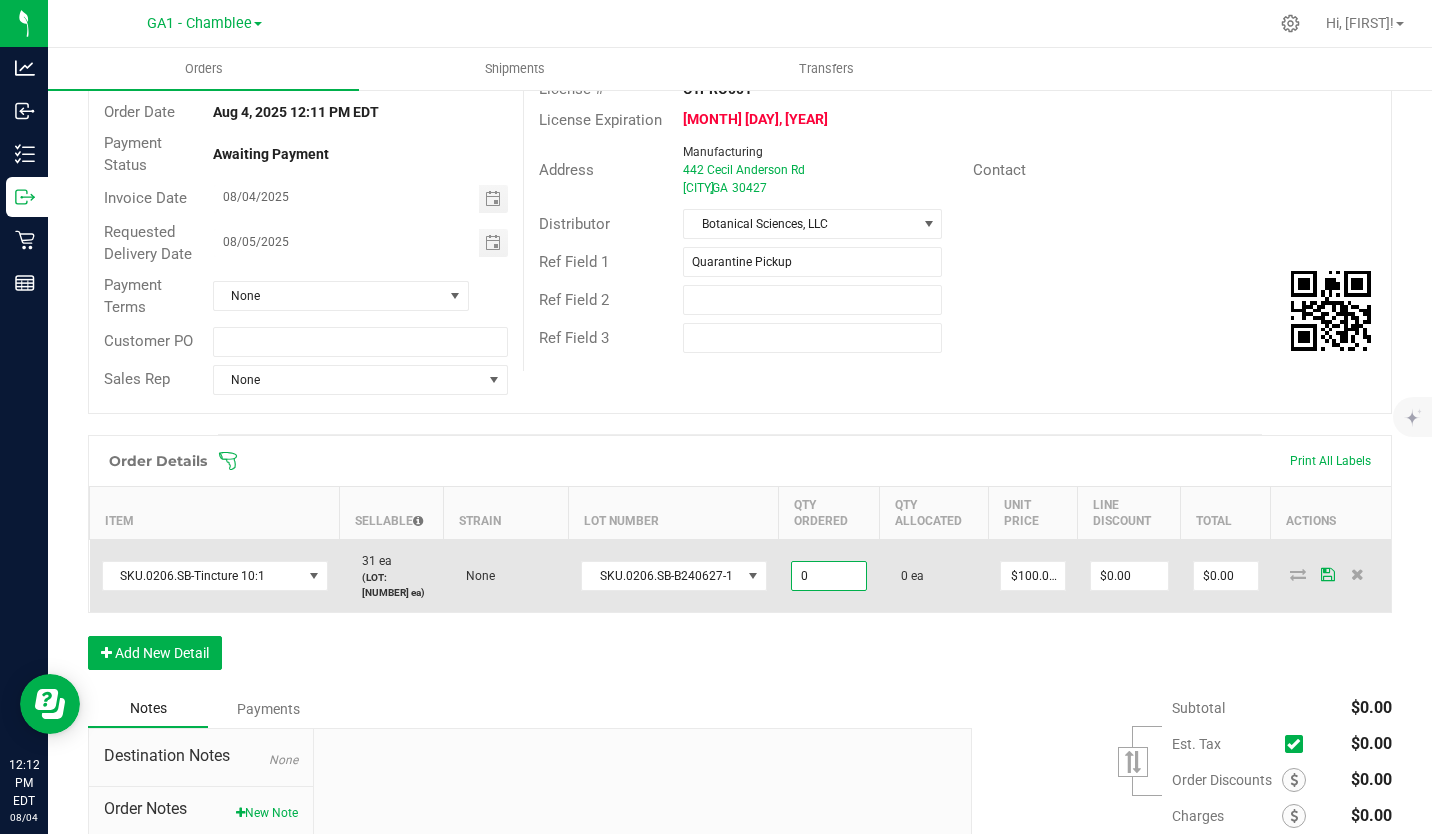 click on "0" at bounding box center [829, 576] 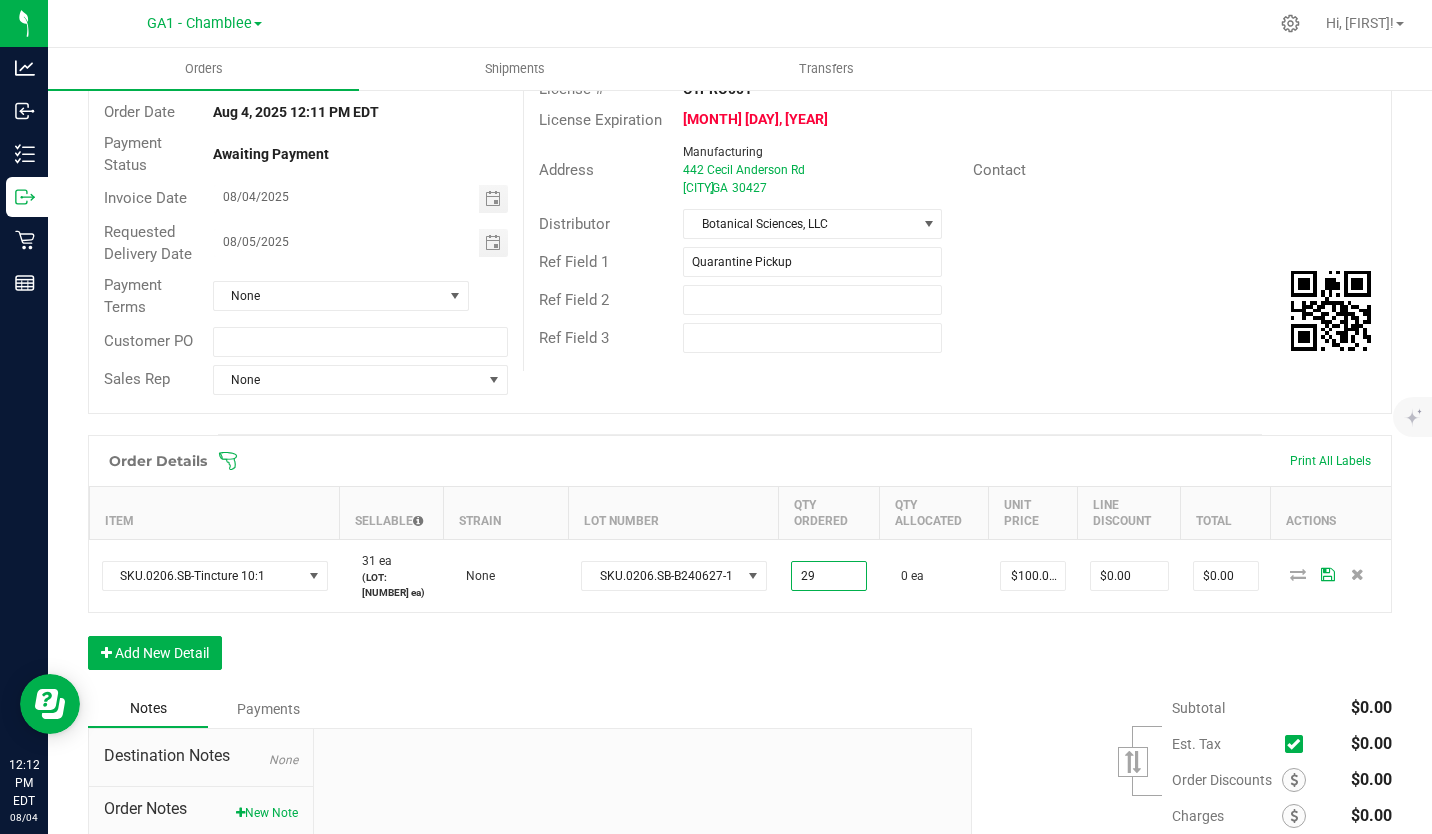 type on "29 ea" 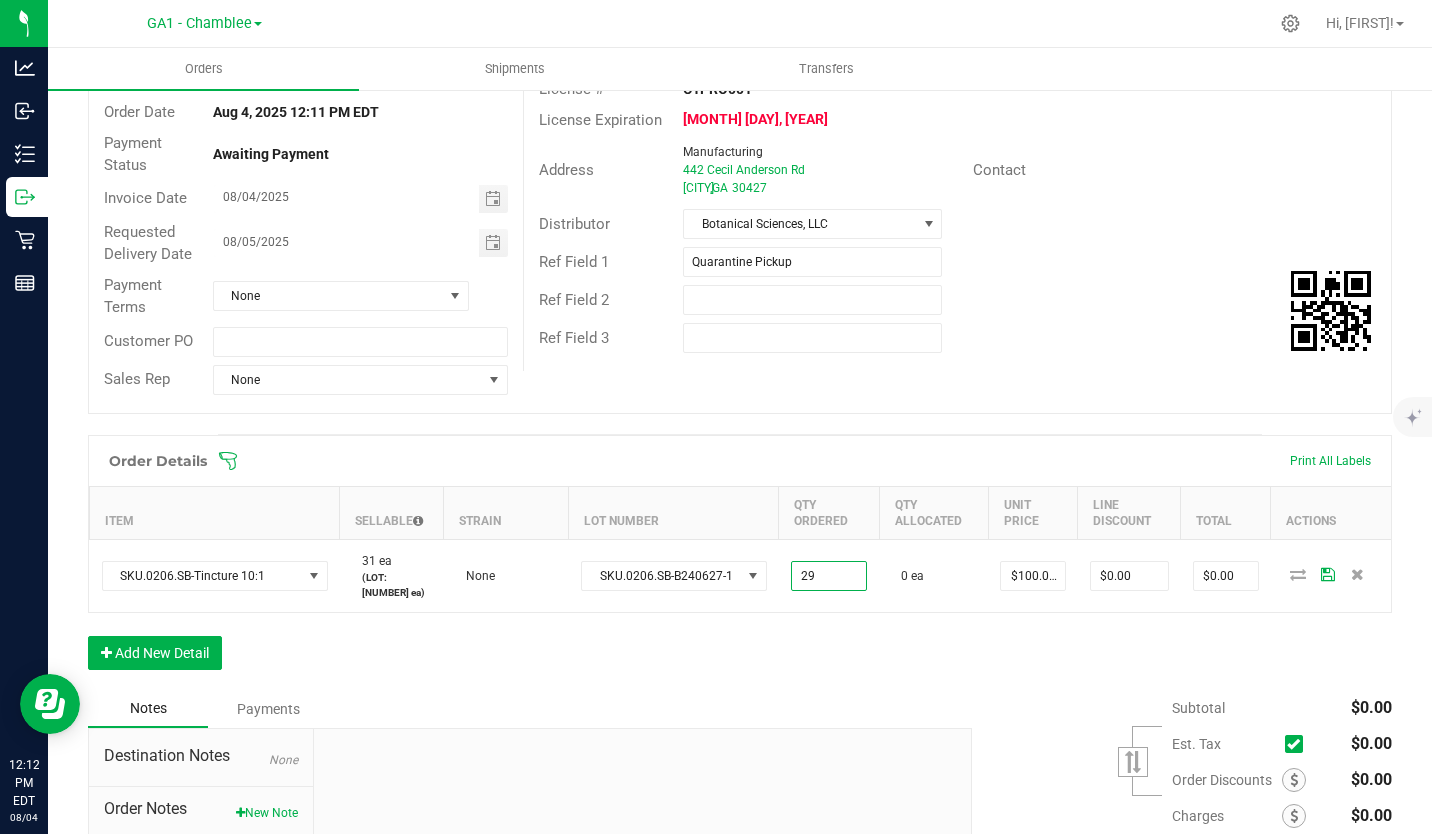 type on "$2,900.00" 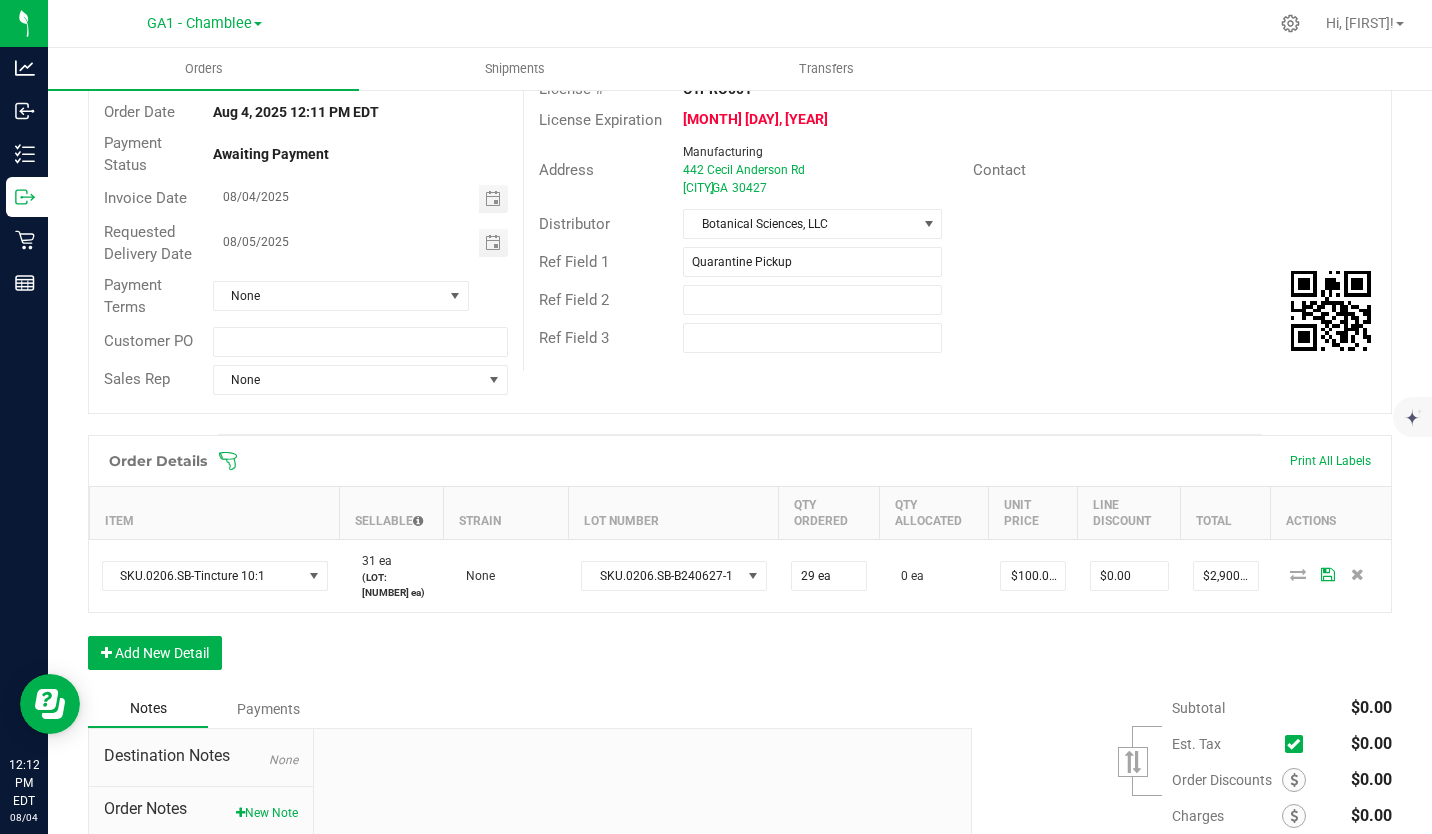 click on "Order Details Print All Labels Item Sellable Strain Lot Number Qty Ordered Qty Allocated Unit Price Line Discount Total Actions SKU.[NUMBER].[CODE] [NUMBER] ea (LOT: [NUMBER] ea) None SKU.[NUMBER]-[CODE]-[DATE] [NUMBER] ea 0 ea $[PRICE] $[PRICE] $[PRICE]
Add New Detail" at bounding box center [740, 562] 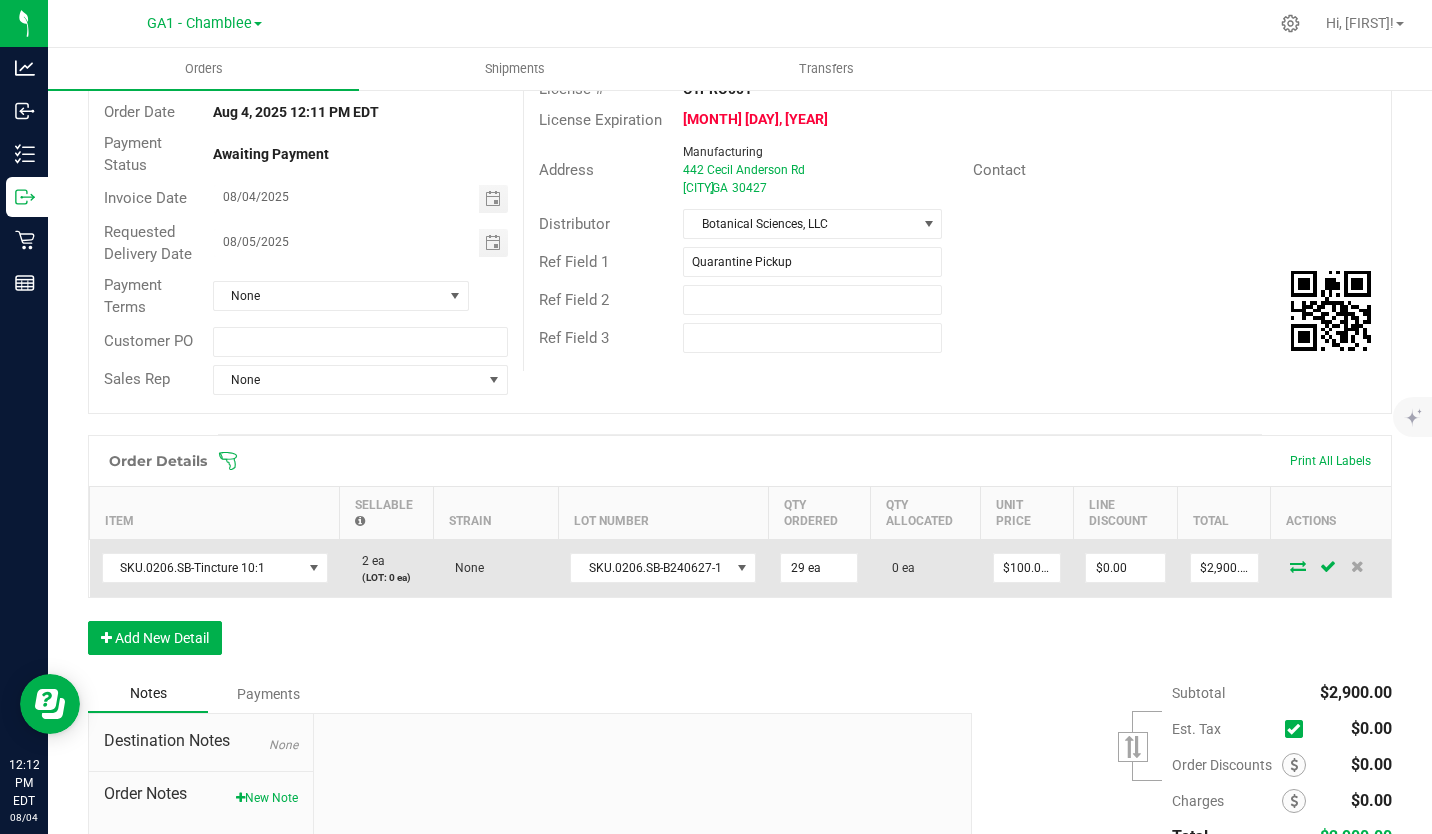 click at bounding box center [1298, 566] 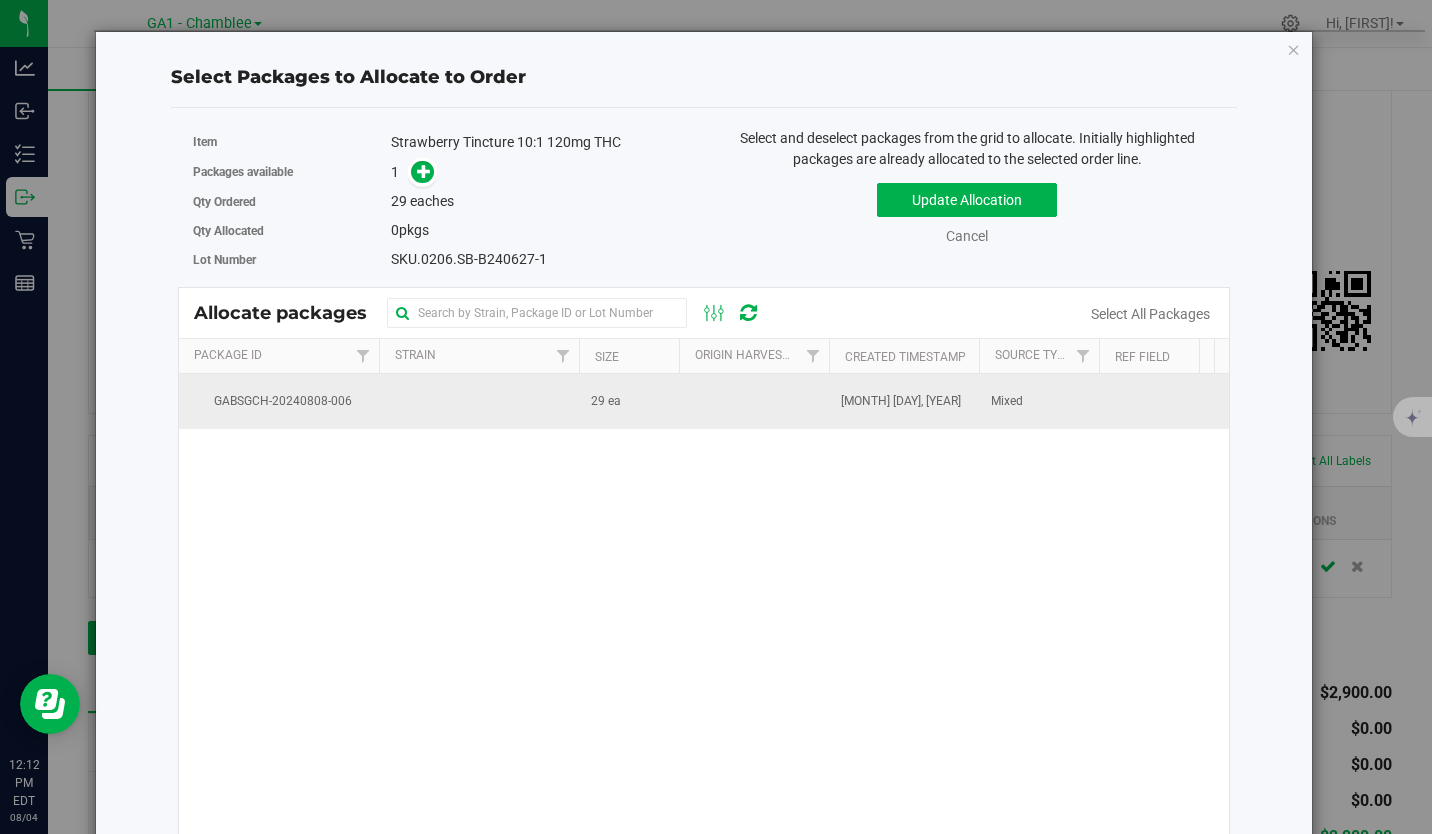 click on "[MONTH] [DAY], [YEAR]" at bounding box center (901, 401) 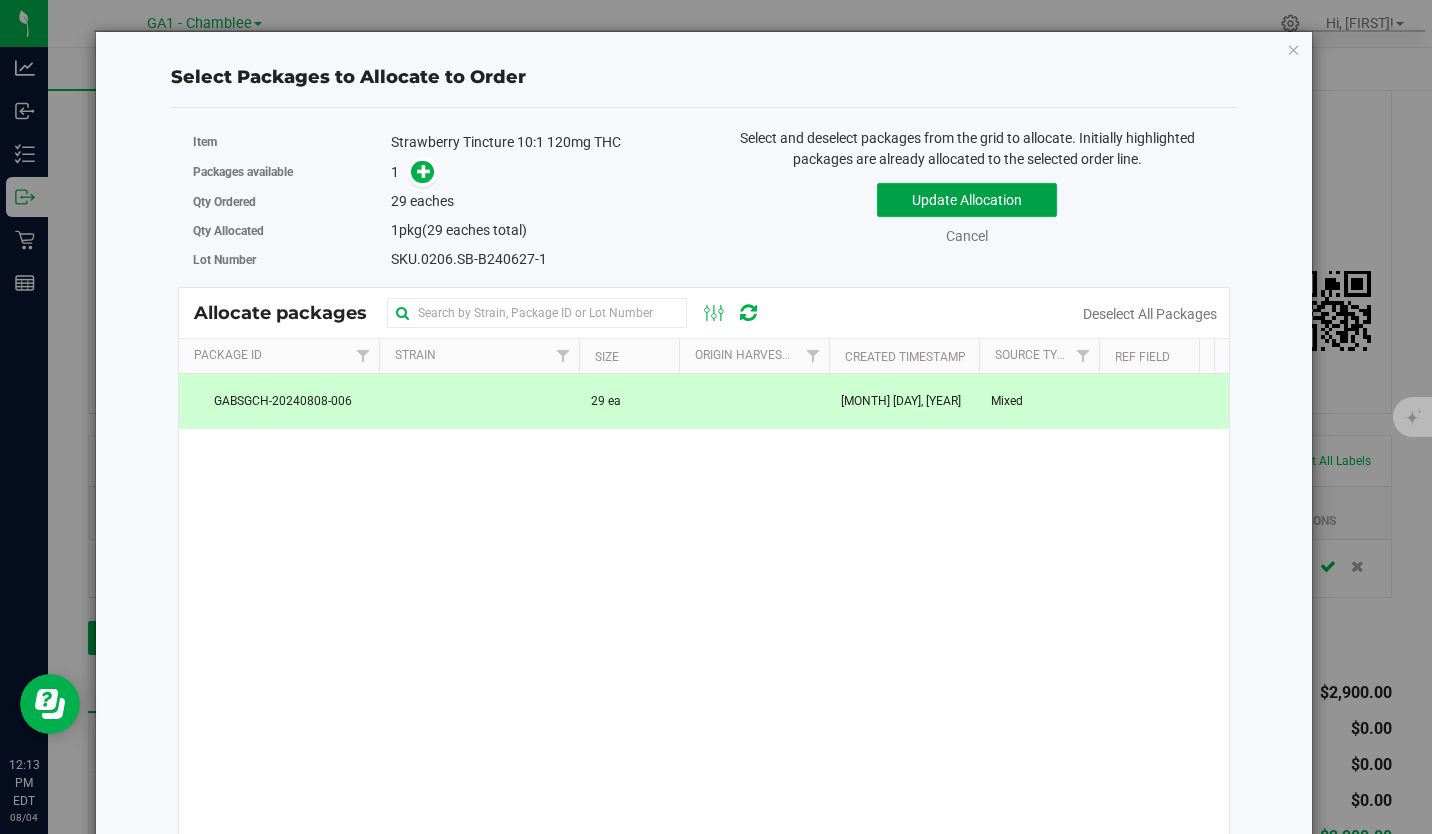 click on "Update Allocation" at bounding box center (967, 200) 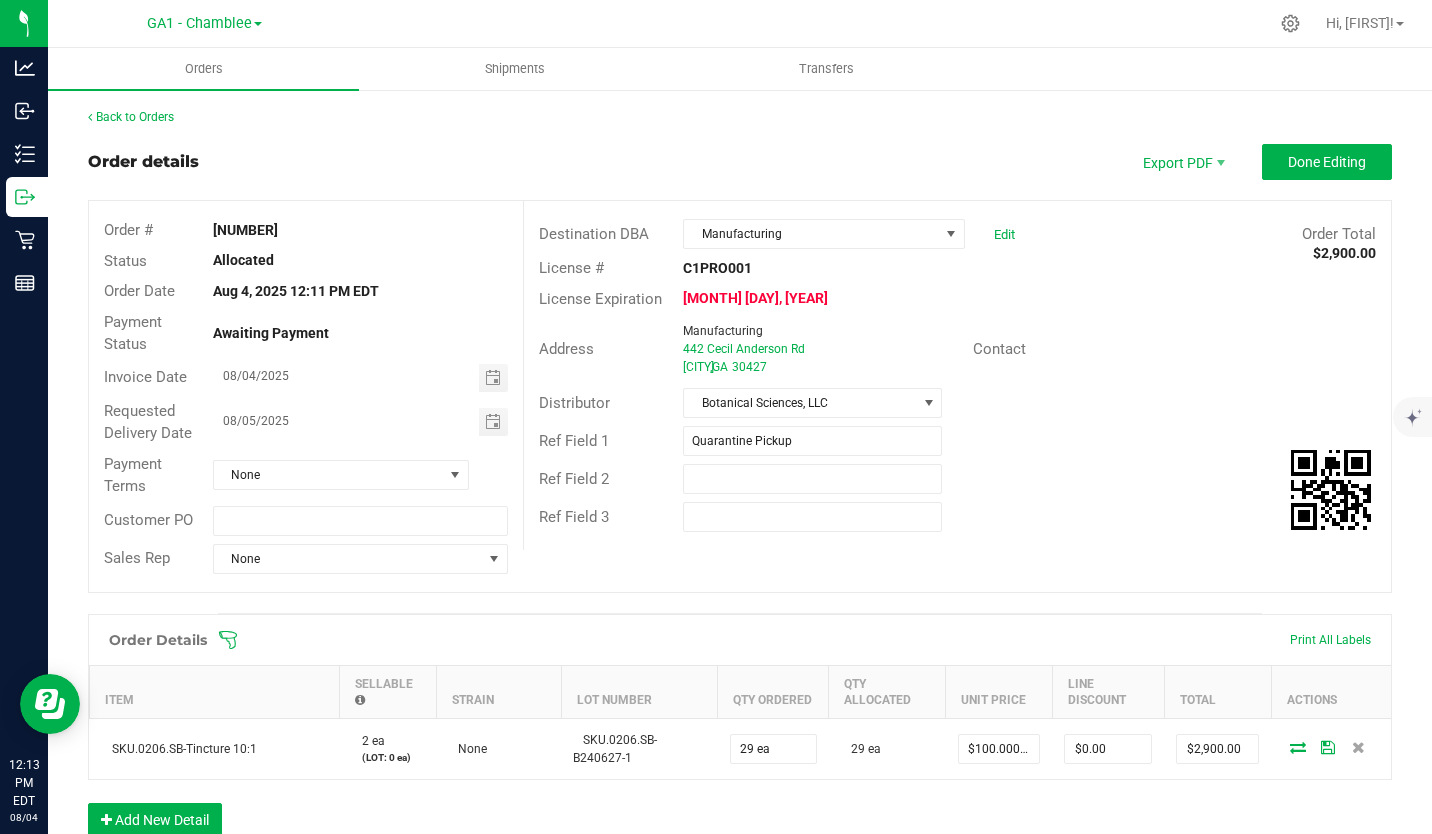 scroll, scrollTop: 188, scrollLeft: 0, axis: vertical 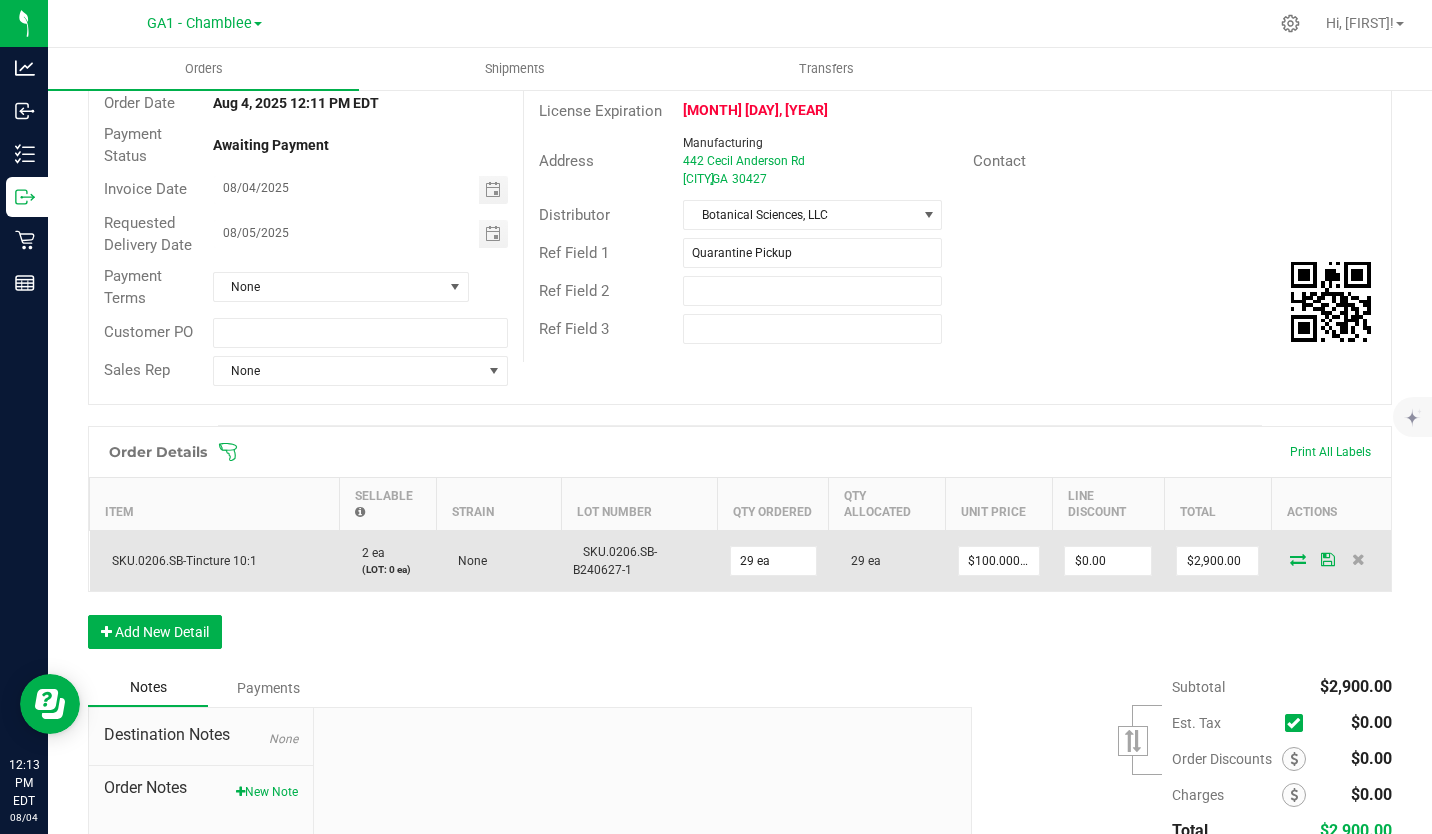 click at bounding box center [1328, 559] 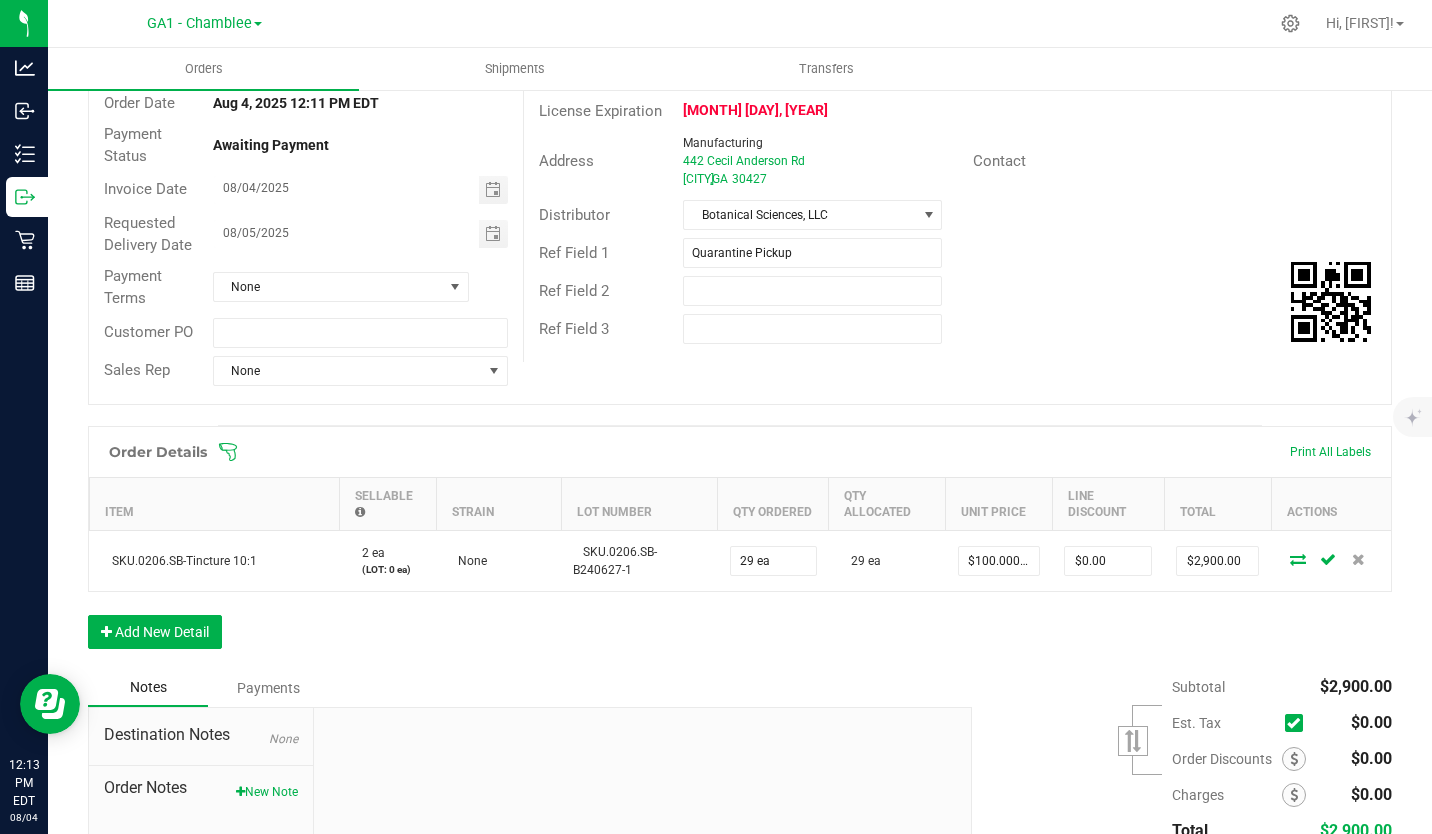 scroll, scrollTop: 0, scrollLeft: 0, axis: both 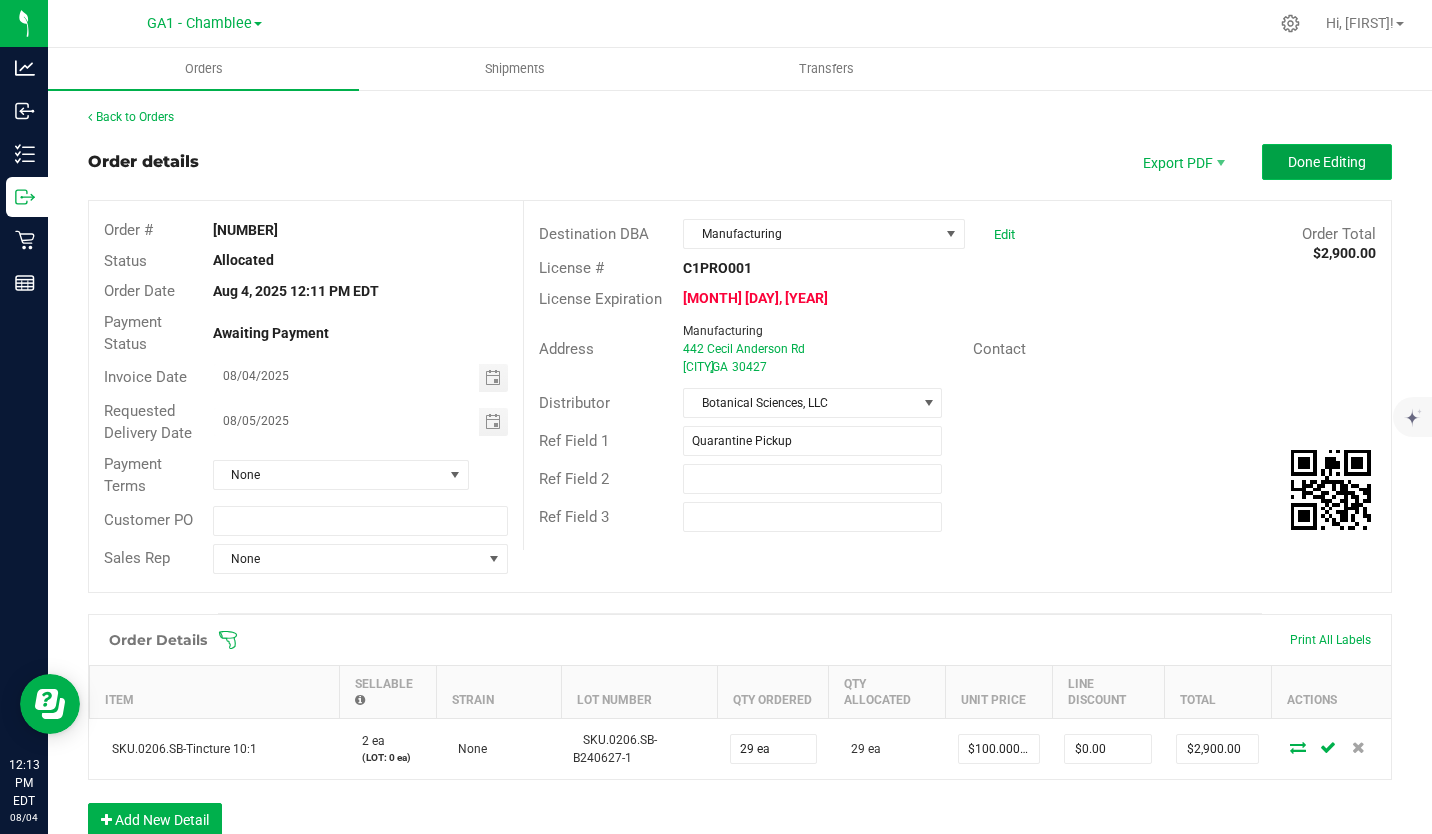 click on "Done Editing" at bounding box center [1327, 162] 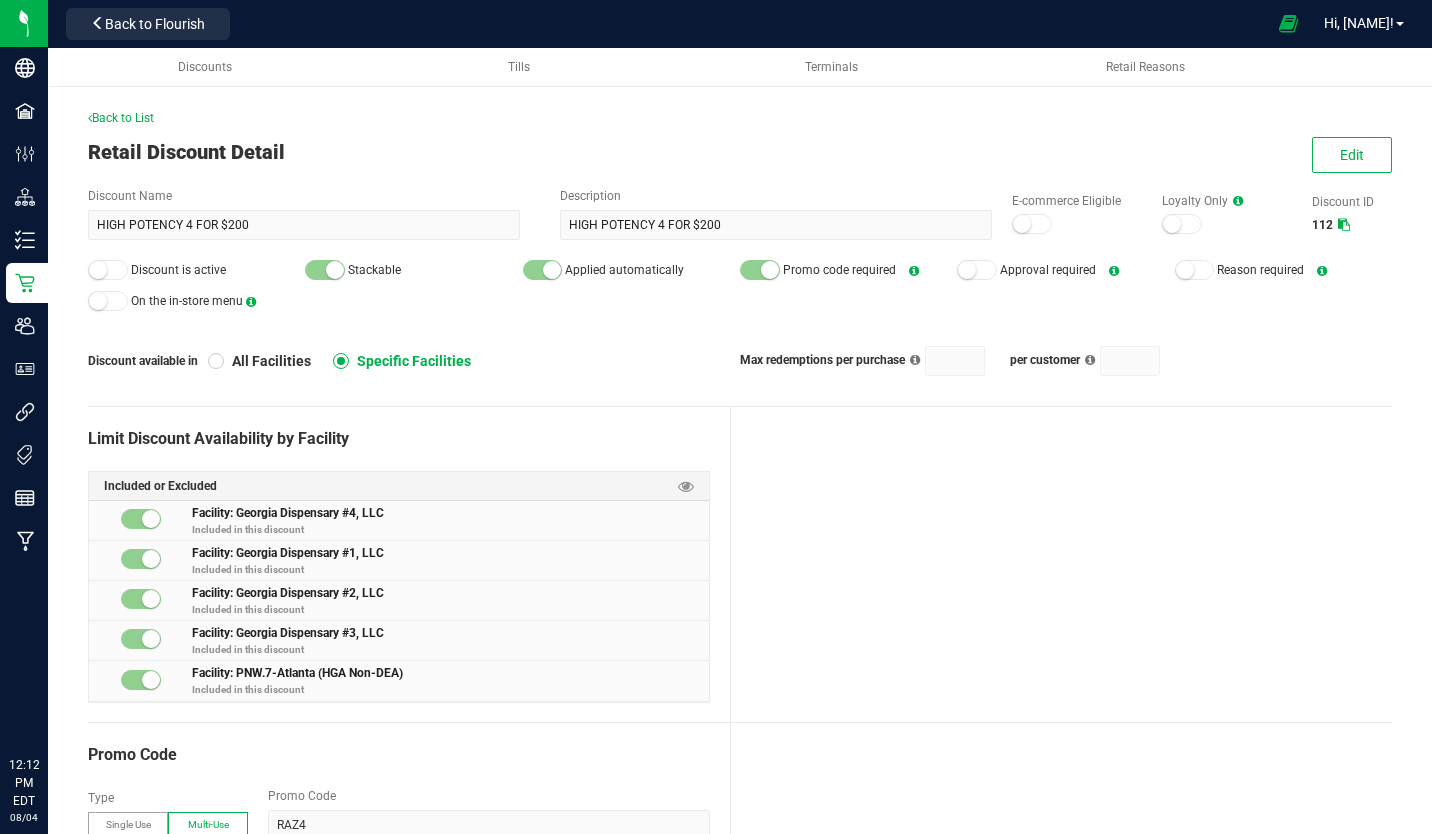 scroll, scrollTop: 0, scrollLeft: 0, axis: both 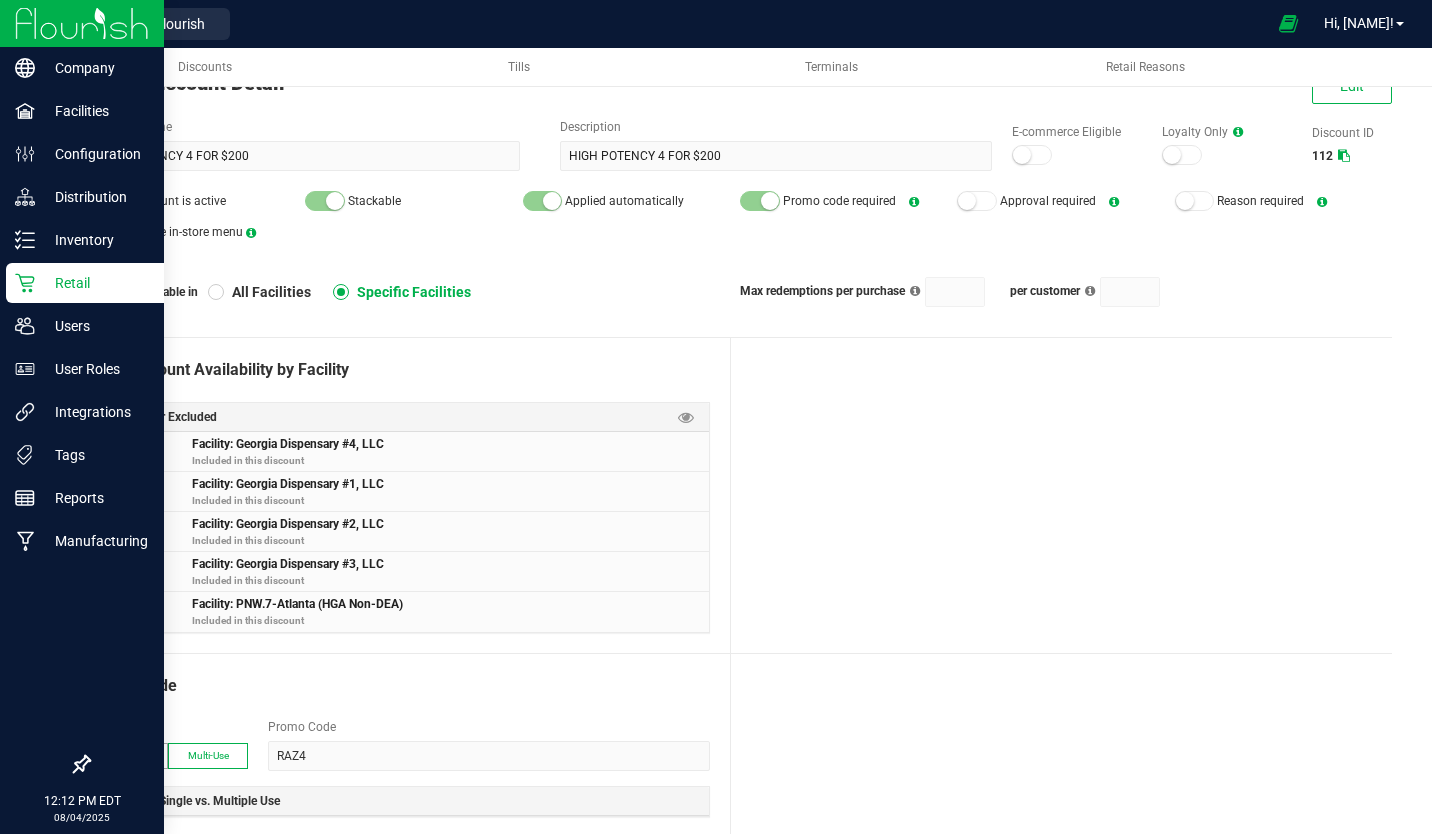 click at bounding box center [82, 23] 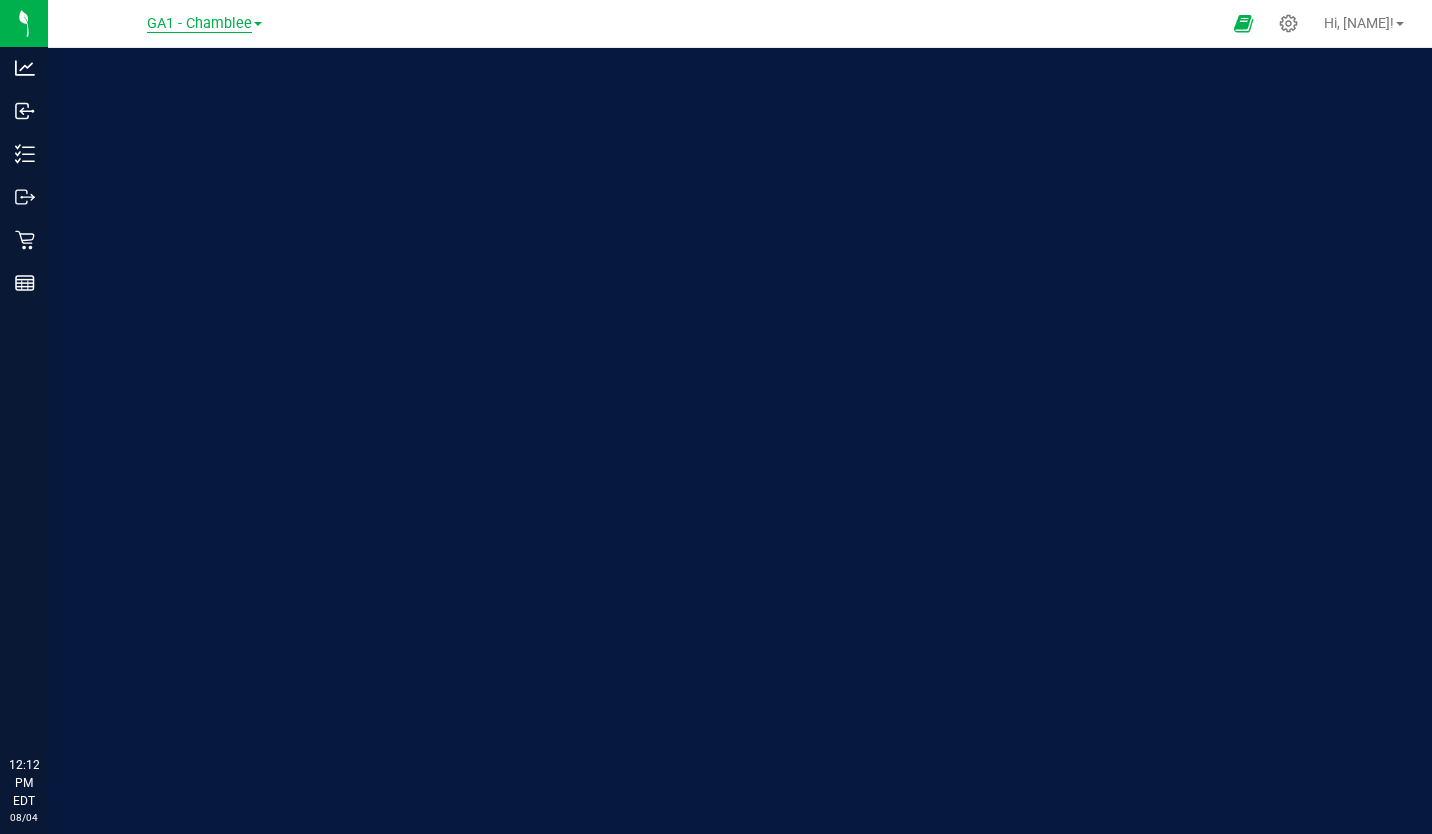 scroll, scrollTop: 0, scrollLeft: 0, axis: both 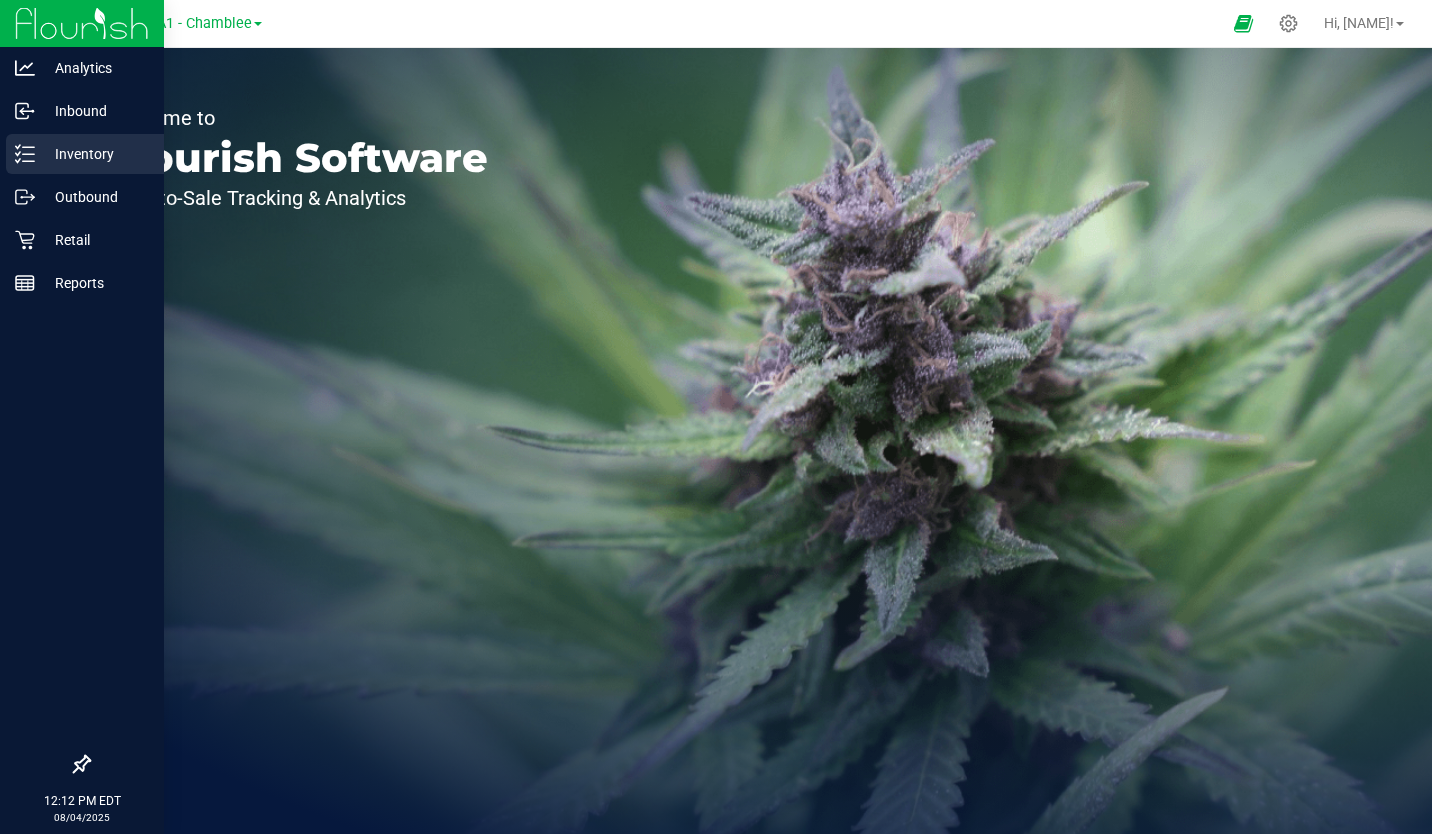 click on "Inventory" at bounding box center [95, 154] 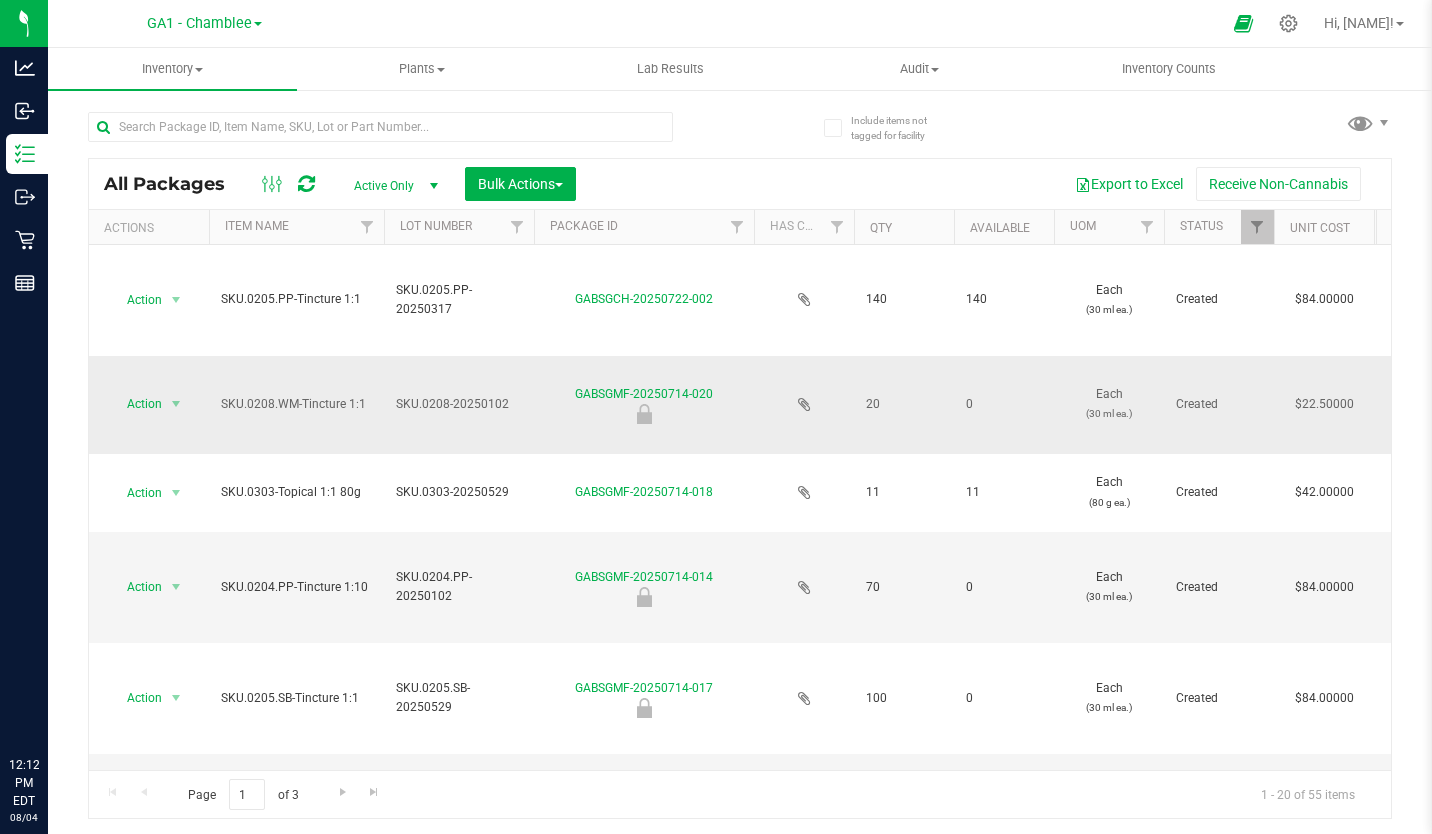 scroll, scrollTop: 0, scrollLeft: 563, axis: horizontal 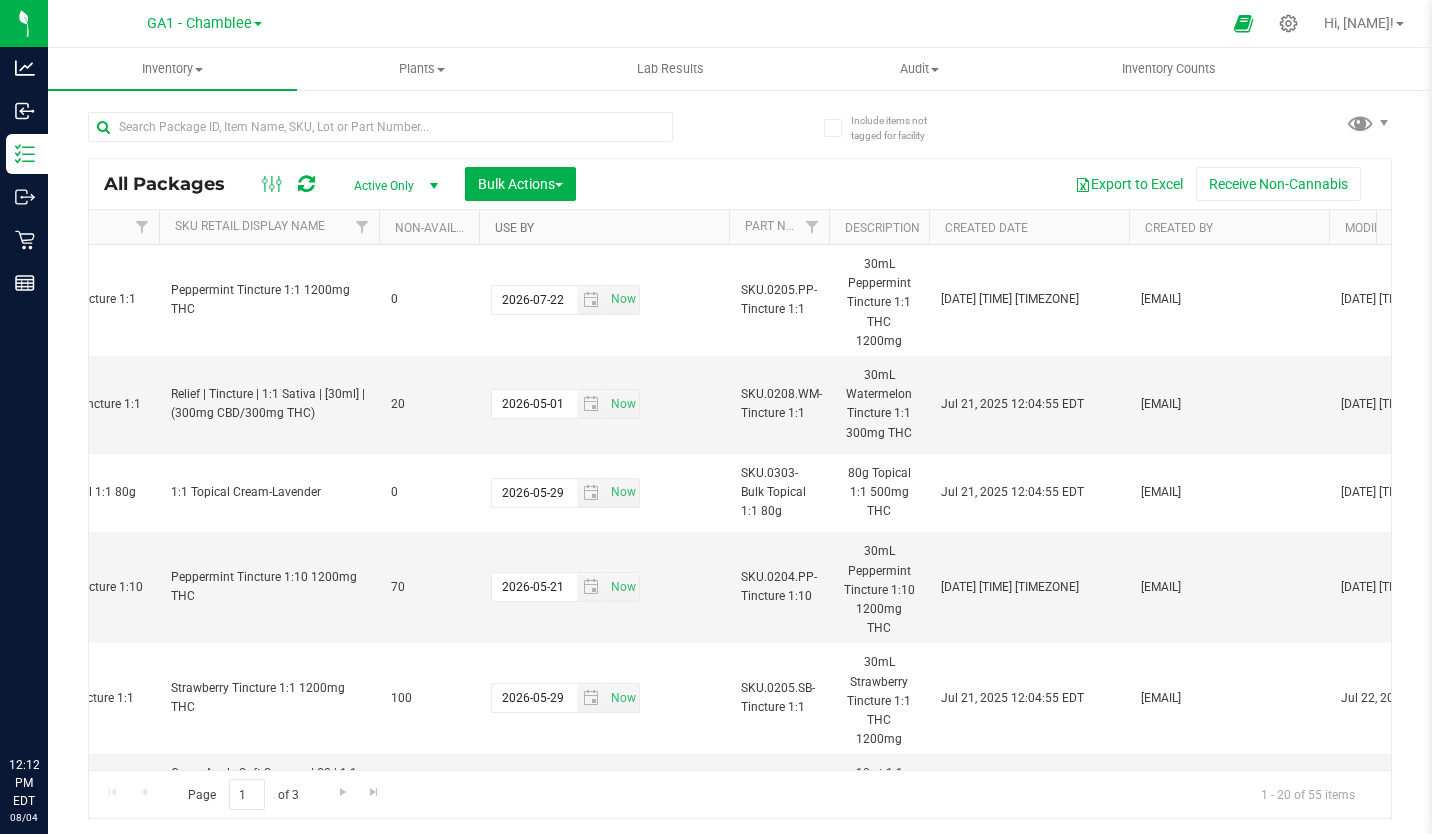 click on "Use By" at bounding box center (514, 228) 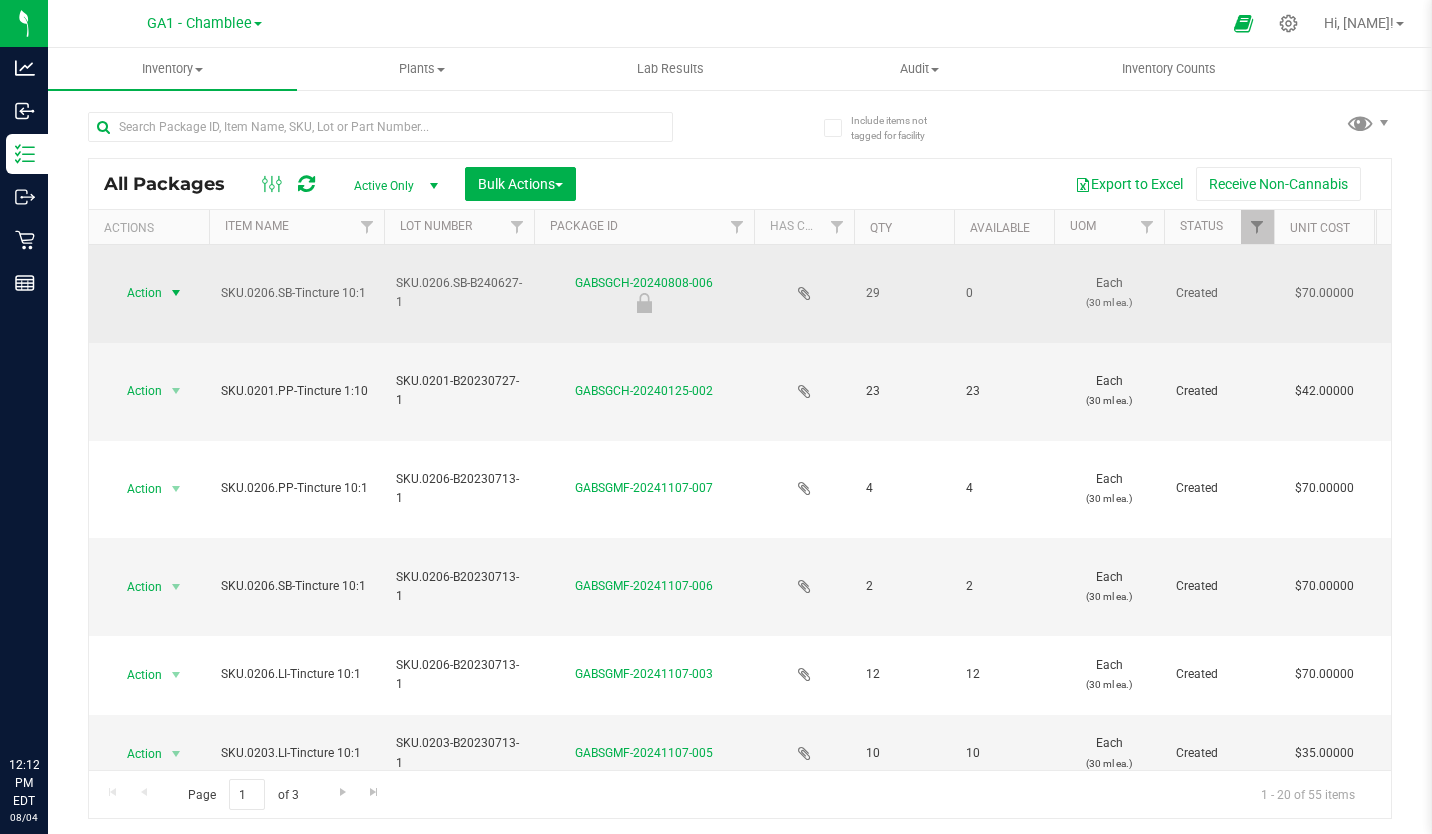 click at bounding box center [176, 293] 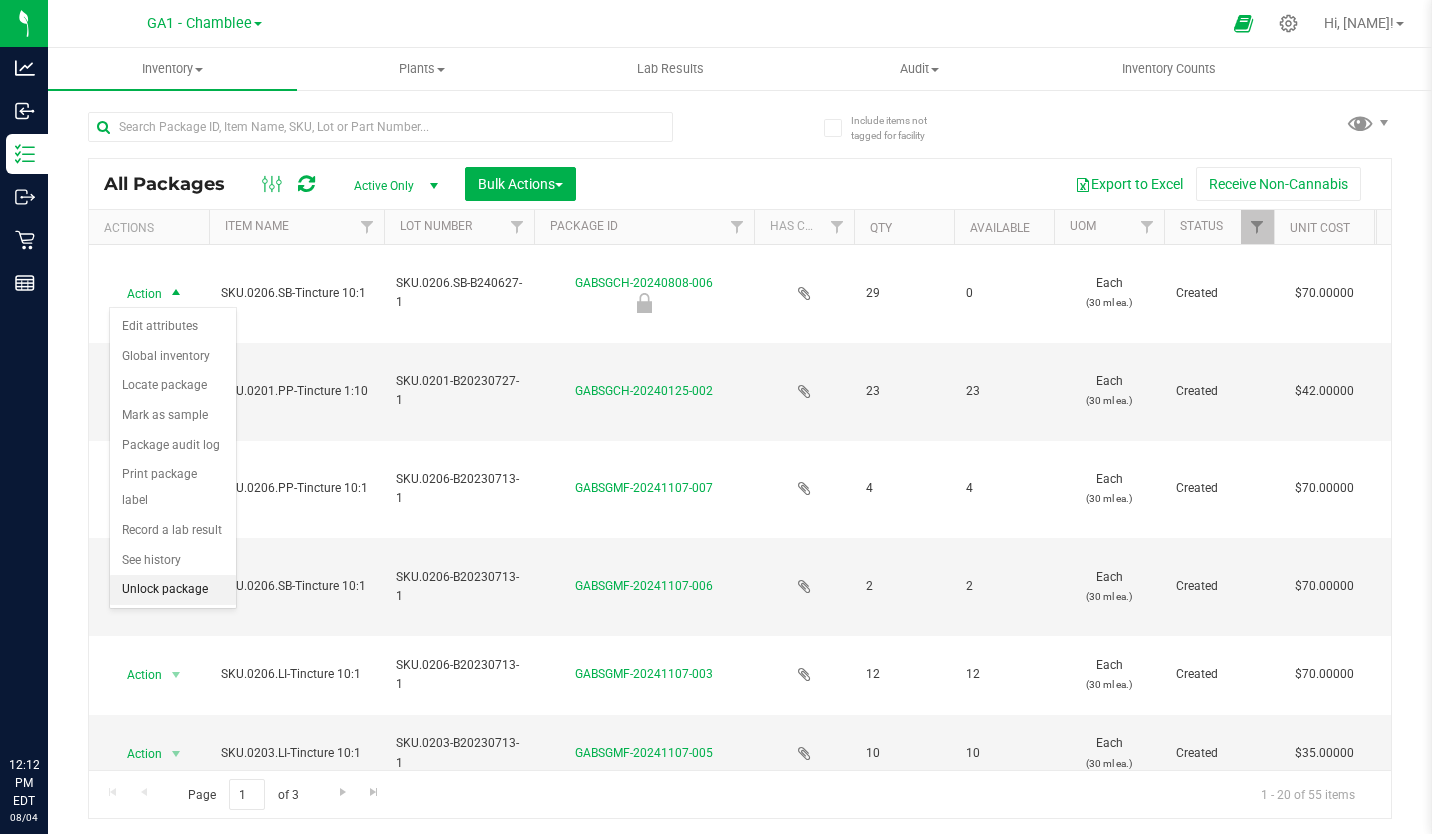 click on "Unlock package" at bounding box center [173, 590] 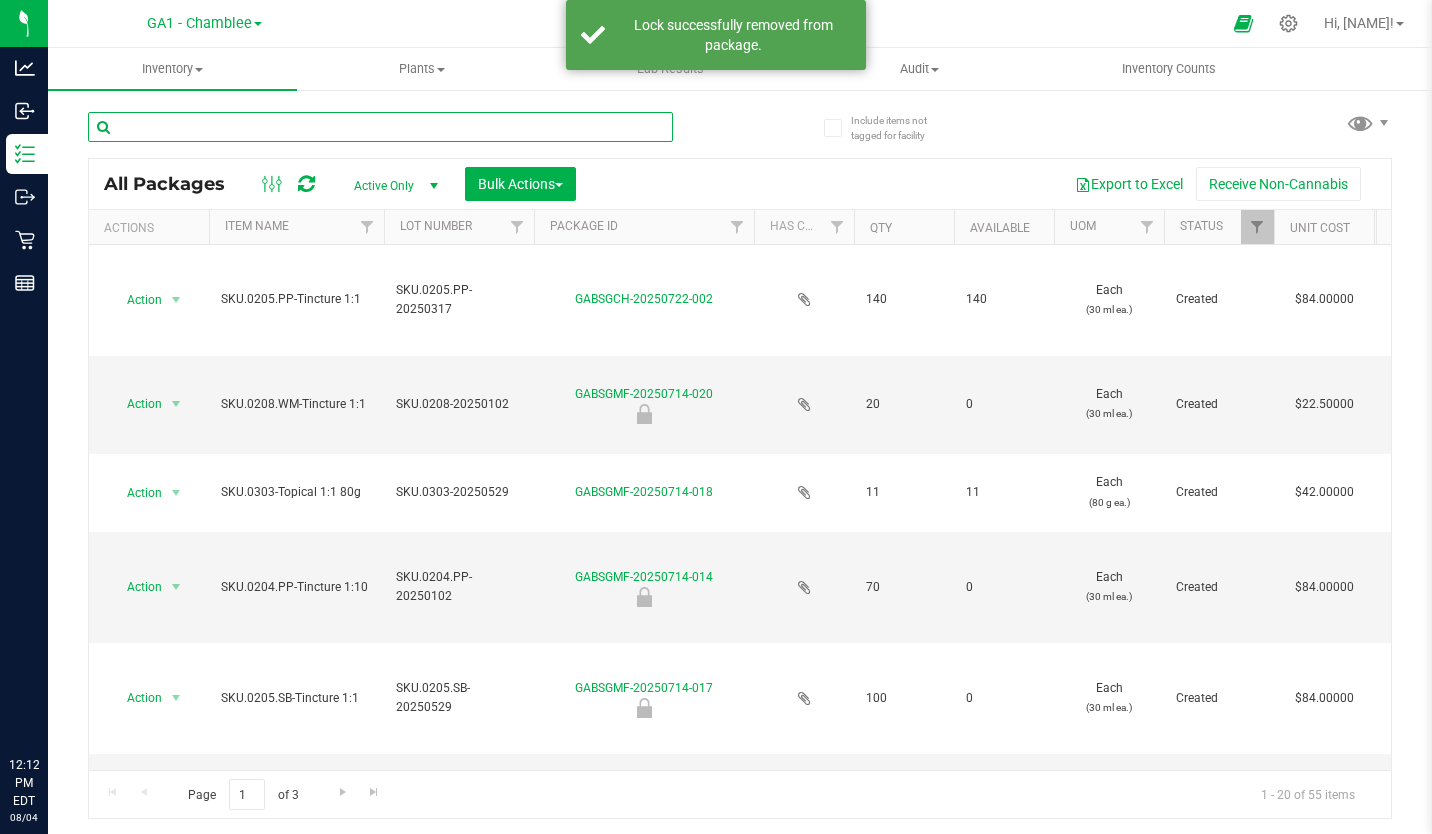 click at bounding box center [380, 127] 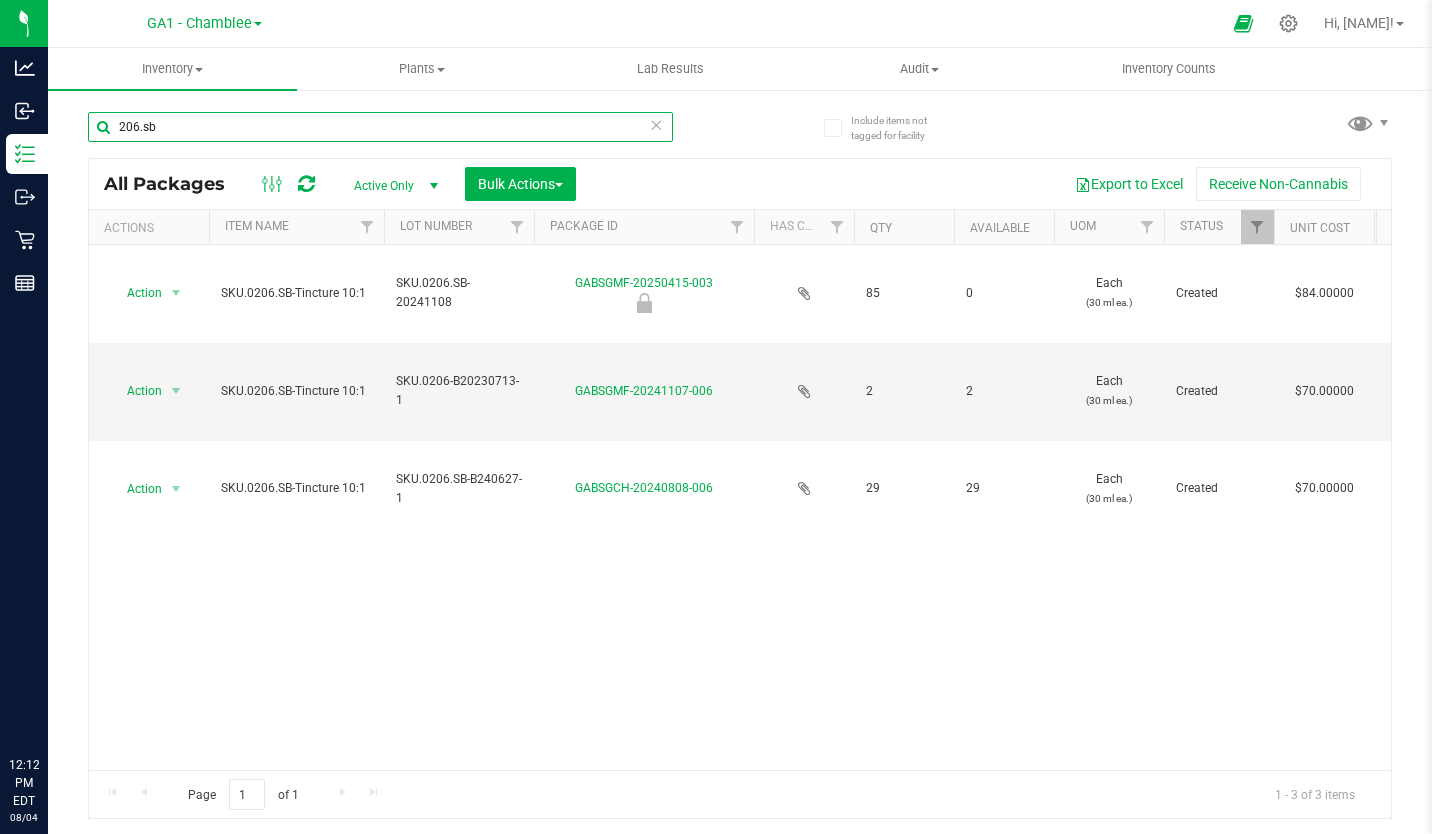 type on "206.sb" 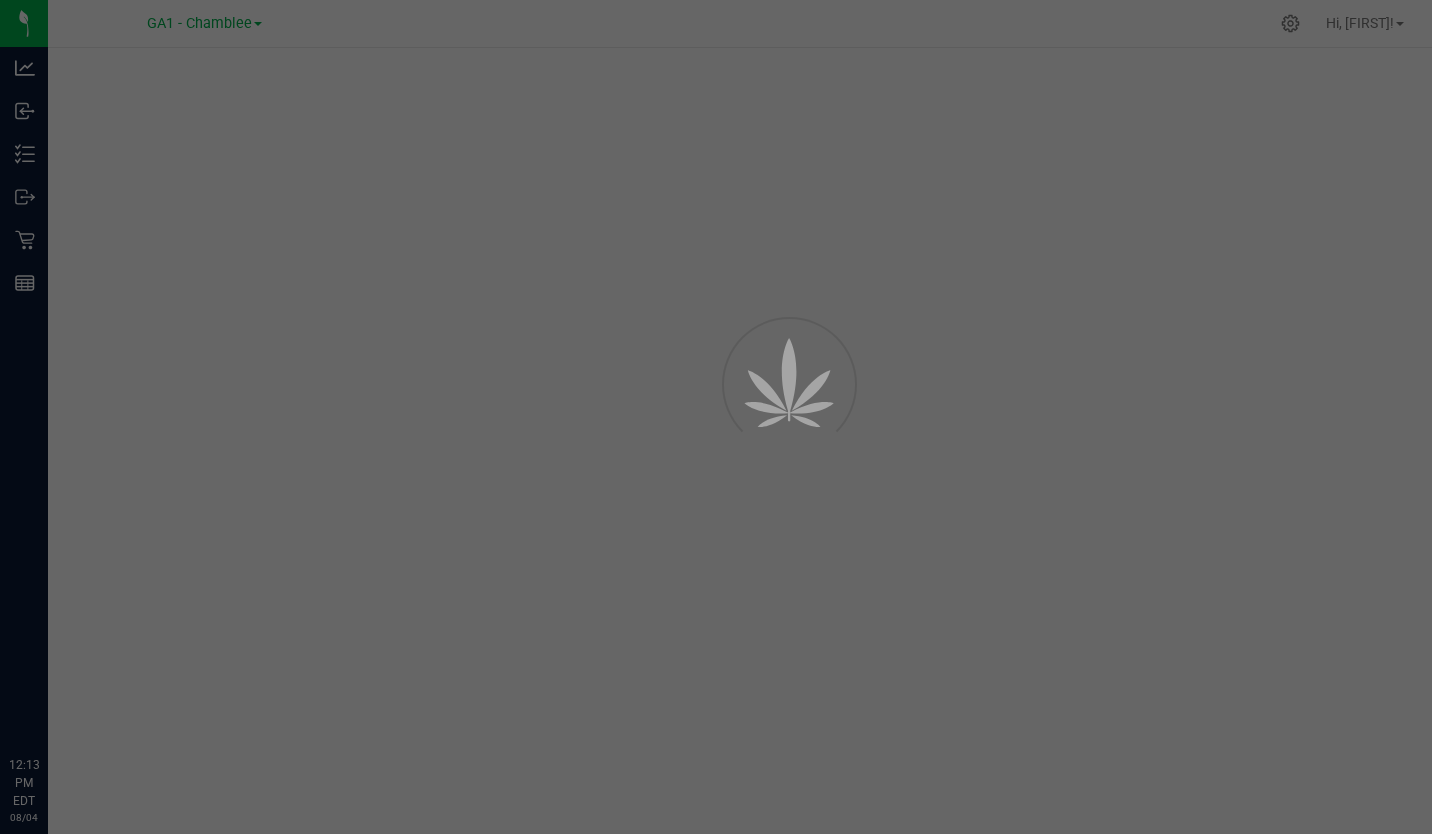 scroll, scrollTop: 0, scrollLeft: 0, axis: both 